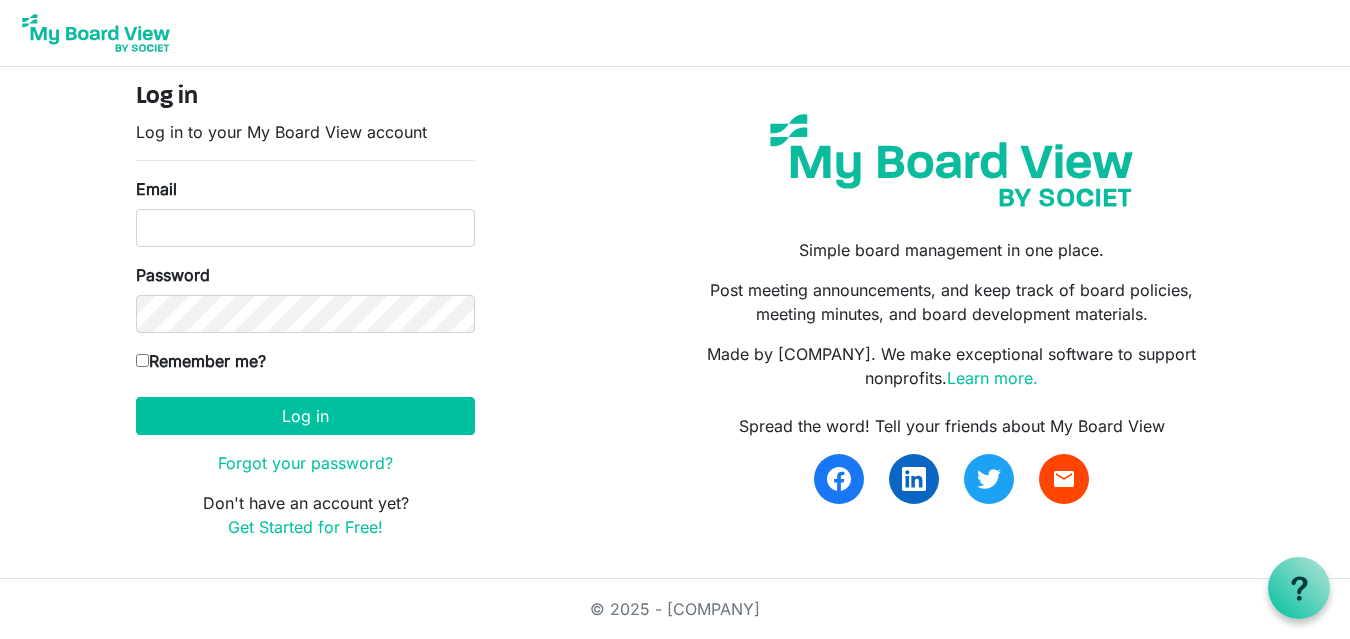scroll, scrollTop: 0, scrollLeft: 0, axis: both 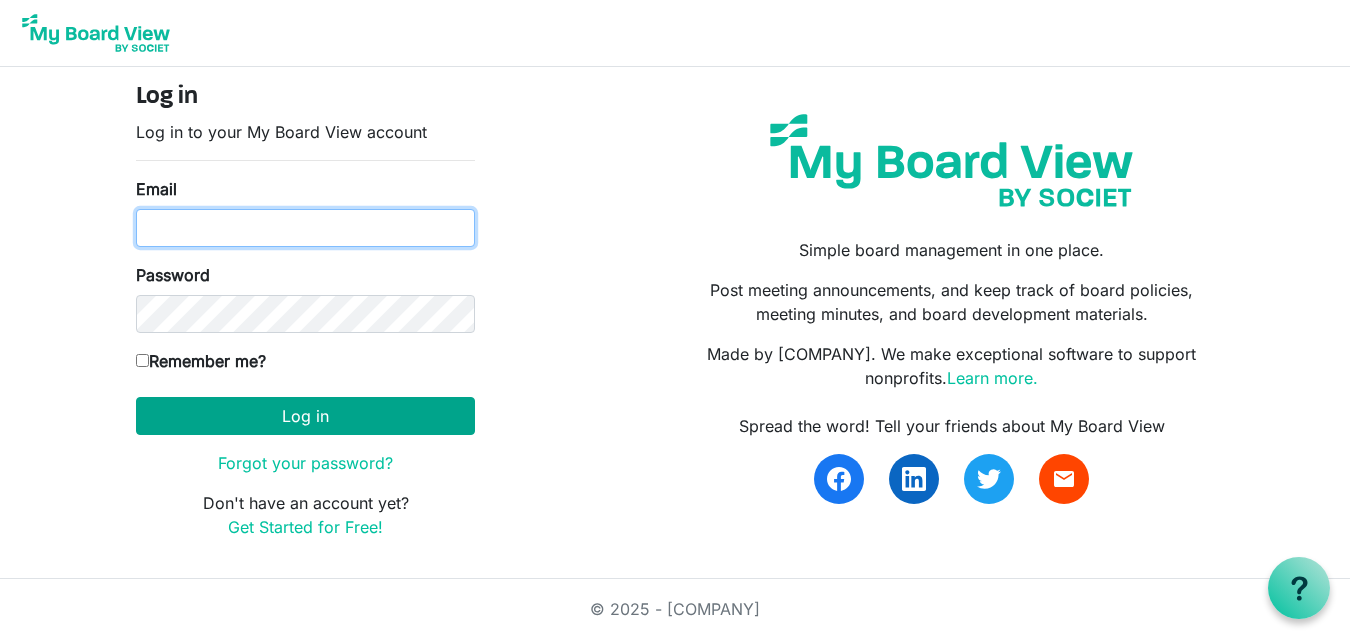 type on "hccemj@gmail.com" 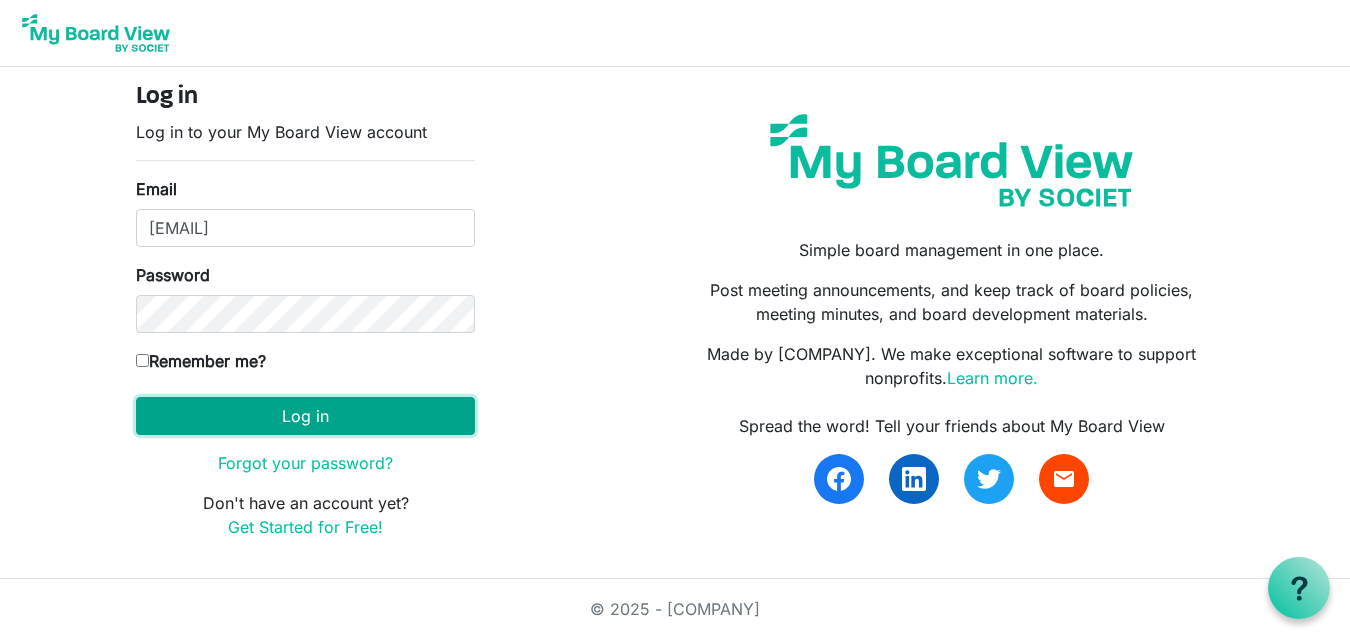 click on "Log in" at bounding box center (305, 416) 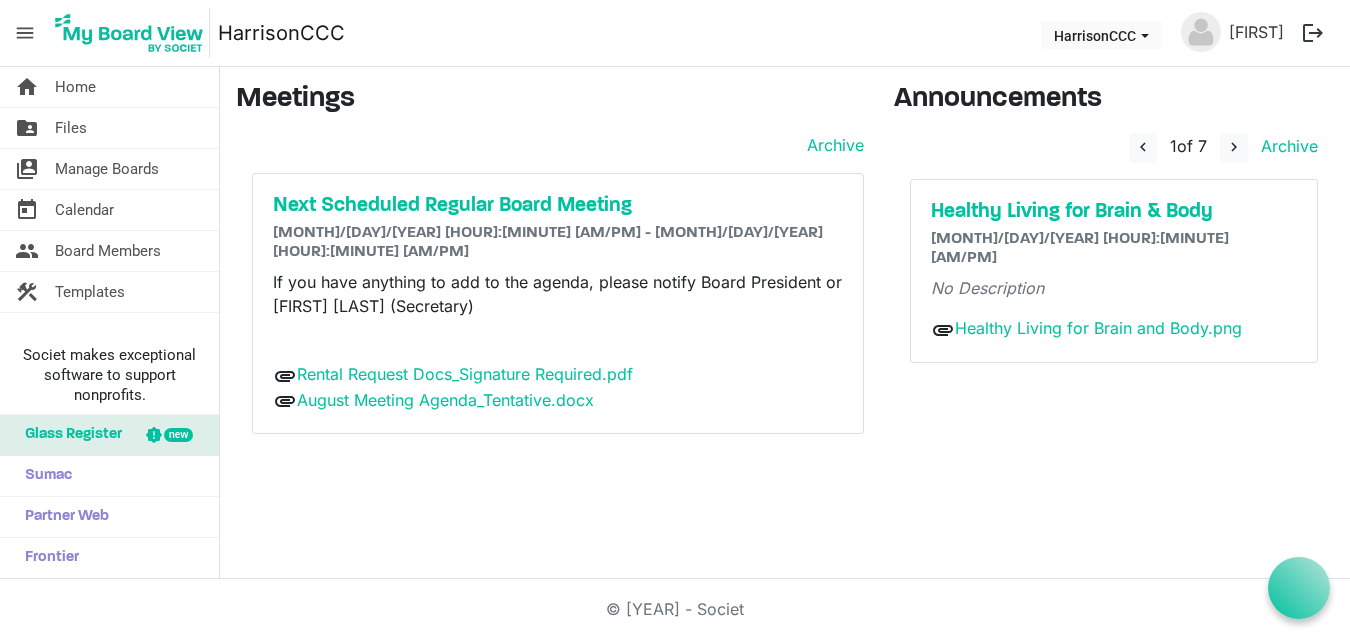 scroll, scrollTop: 0, scrollLeft: 0, axis: both 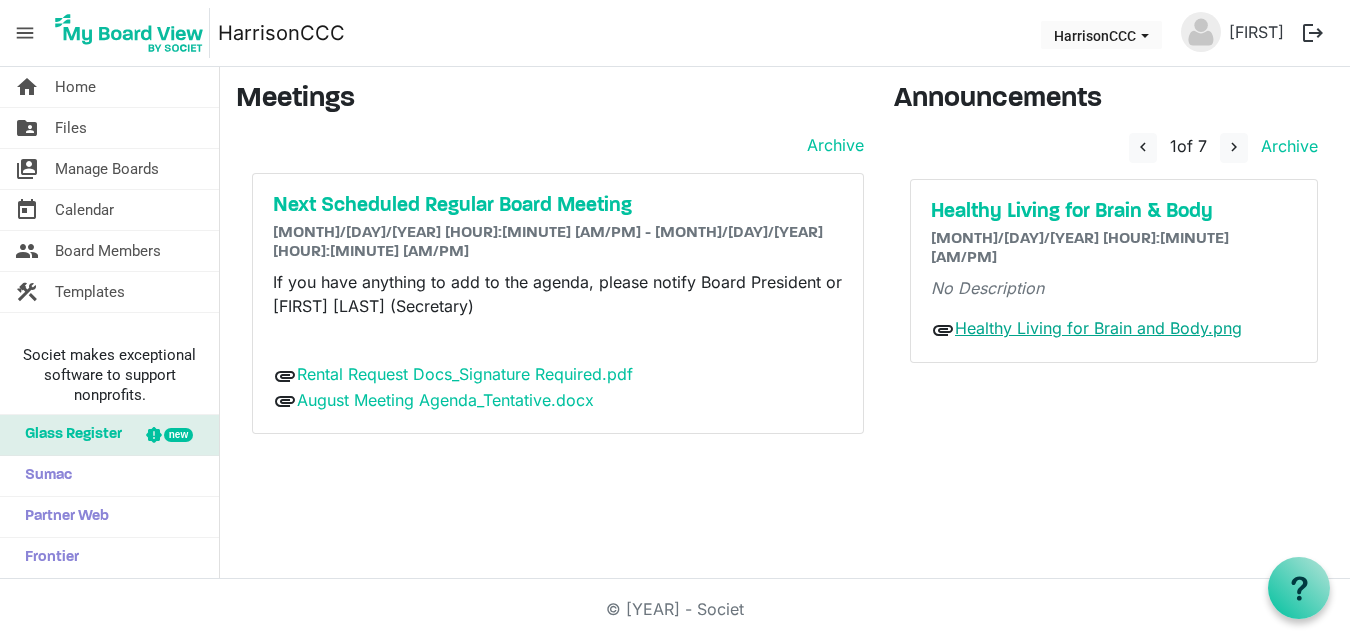 click on "Healthy Living for Brain and Body.png" at bounding box center (1098, 328) 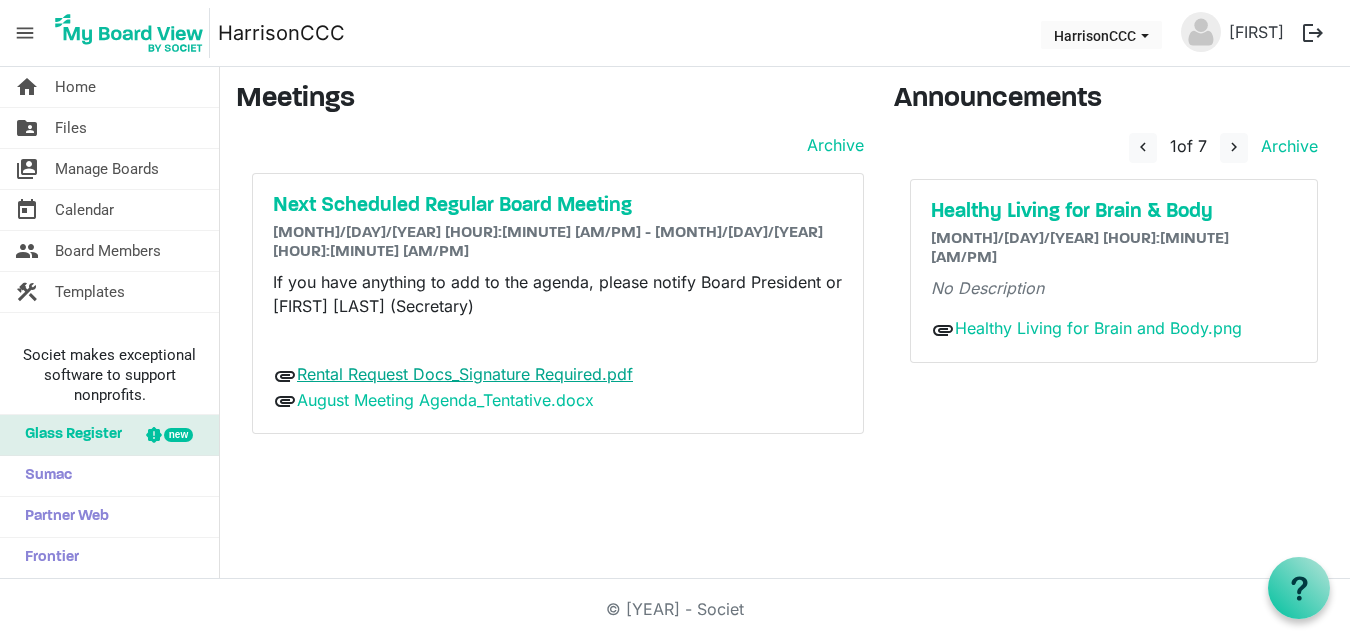 click on "Rental Request Docs_Signature Required.pdf" at bounding box center (465, 374) 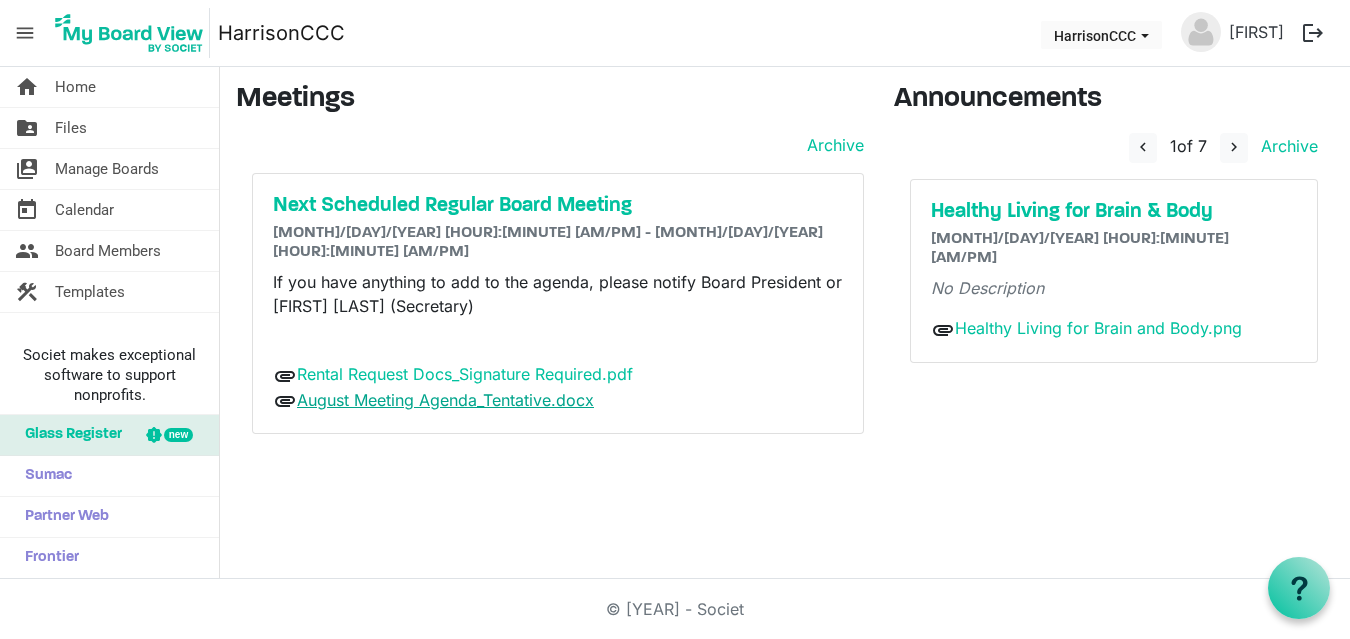 click on "August Meeting Agenda_Tentative.docx" at bounding box center [445, 400] 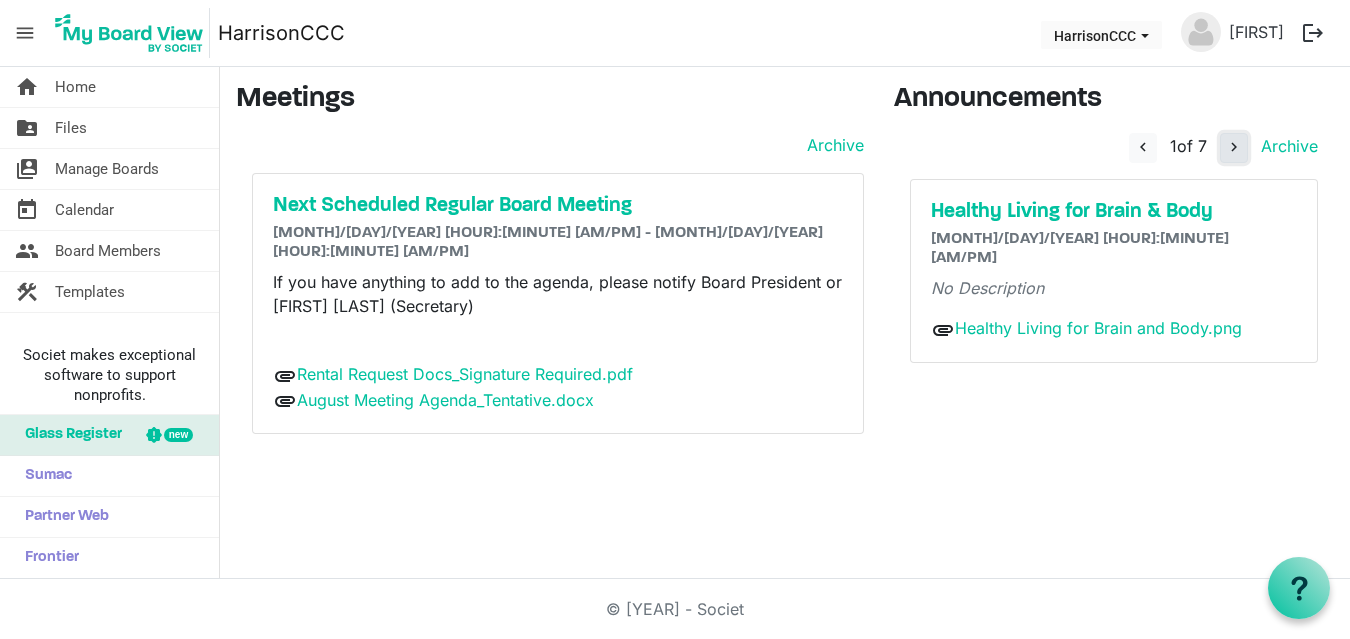 click on "navigate_next" at bounding box center (1234, 147) 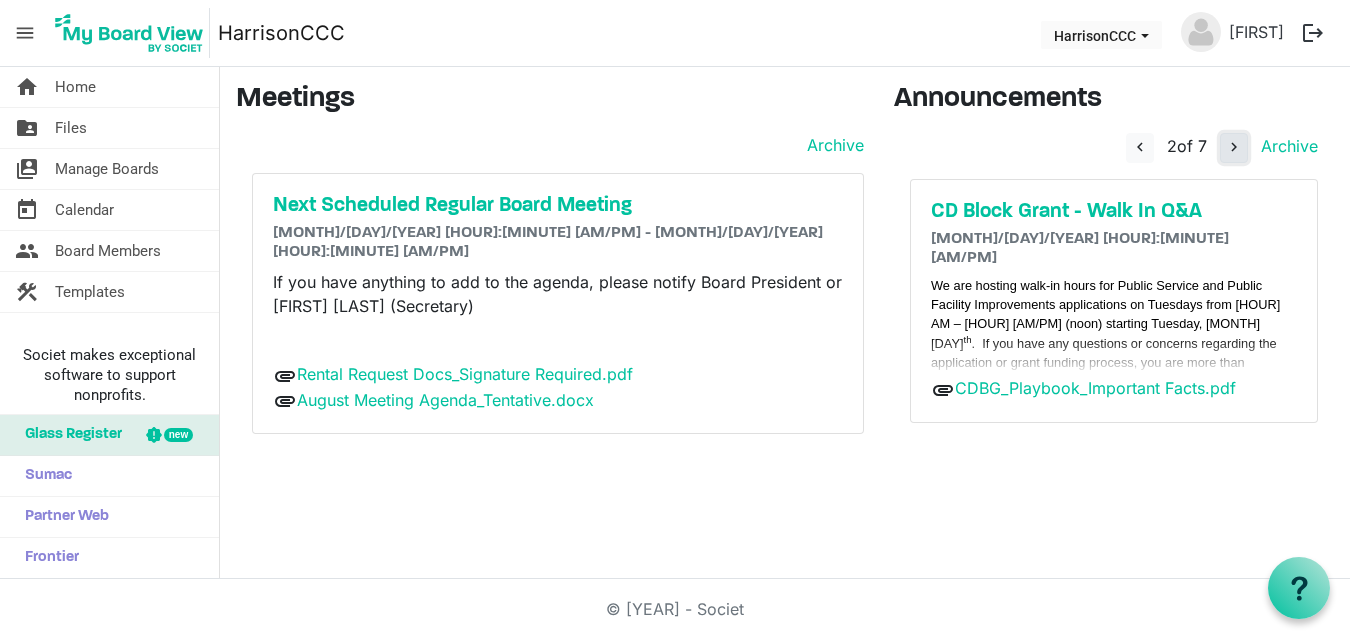 click on "navigate_next" at bounding box center (1234, 147) 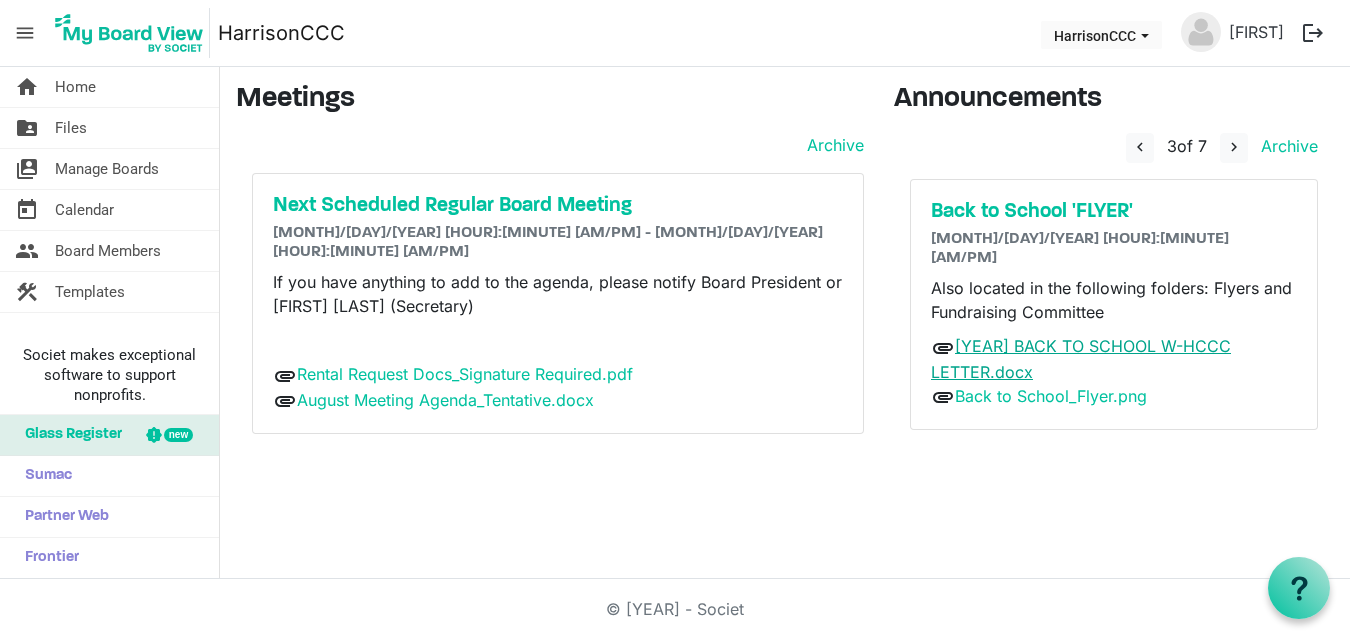click on "[DATE] BACK TO SCHOOL W-HCCC LETTER.docx" at bounding box center [1081, 359] 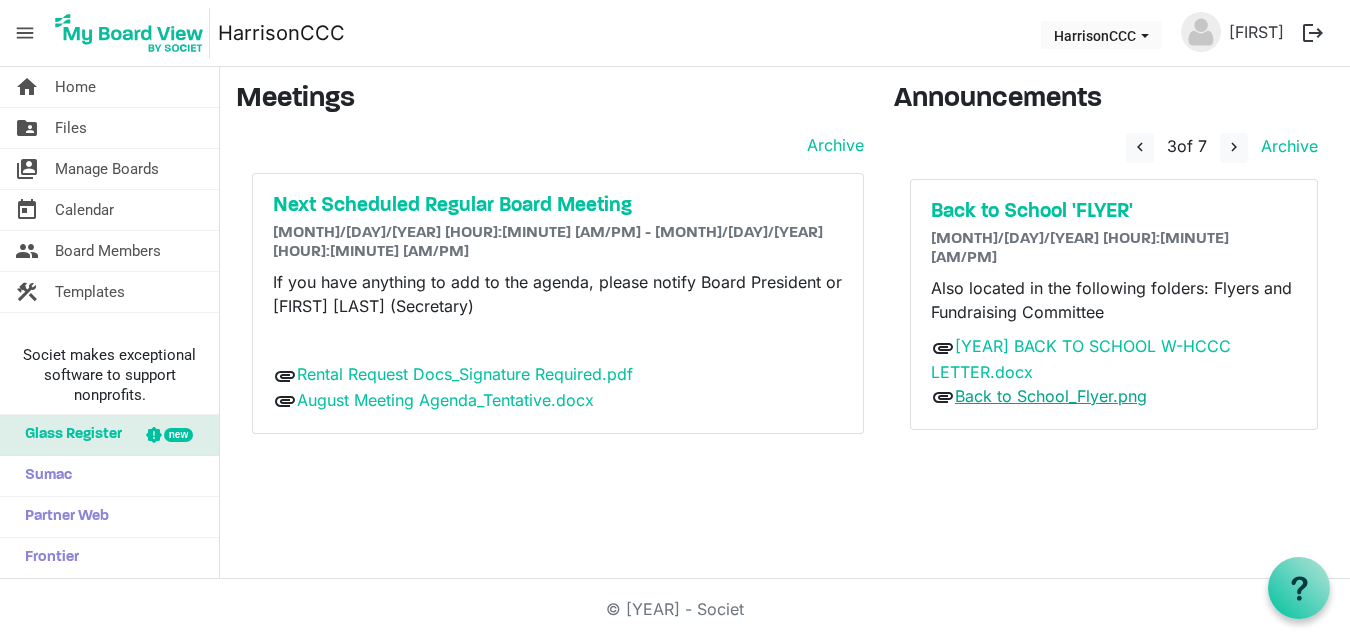 click on "Back to School_Flyer.png" at bounding box center [1051, 396] 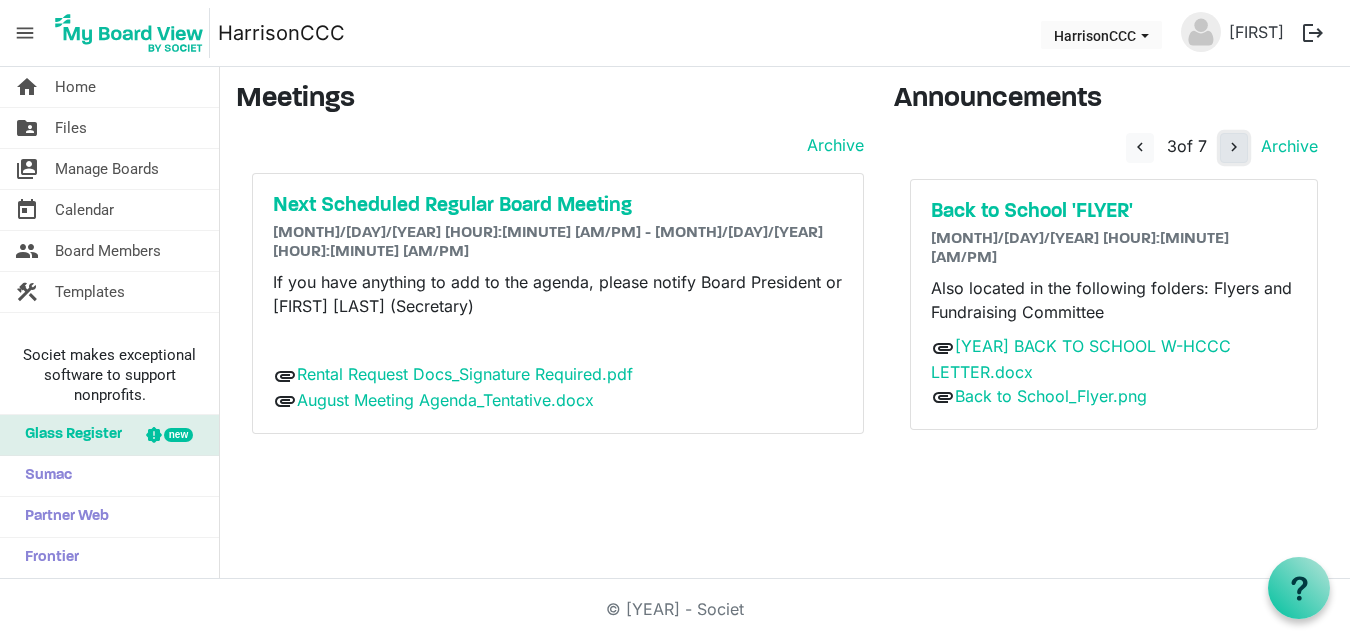 click on "navigate_next" at bounding box center (1234, 147) 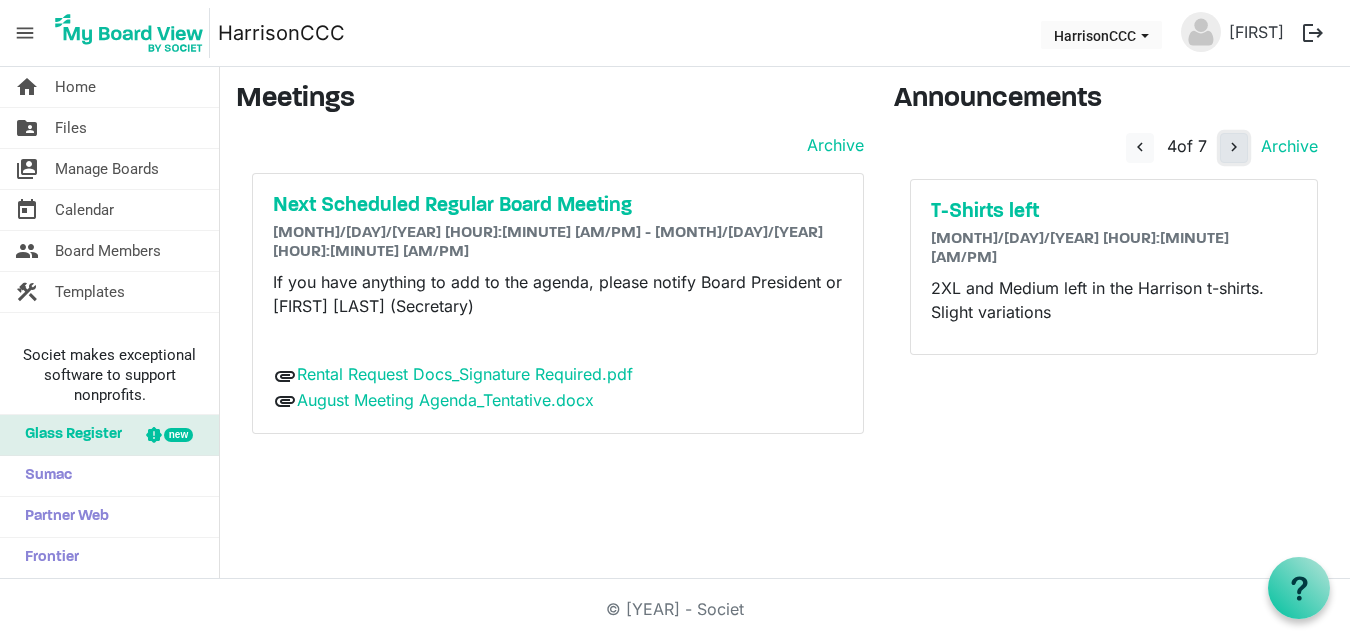 click on "navigate_next" at bounding box center [1234, 147] 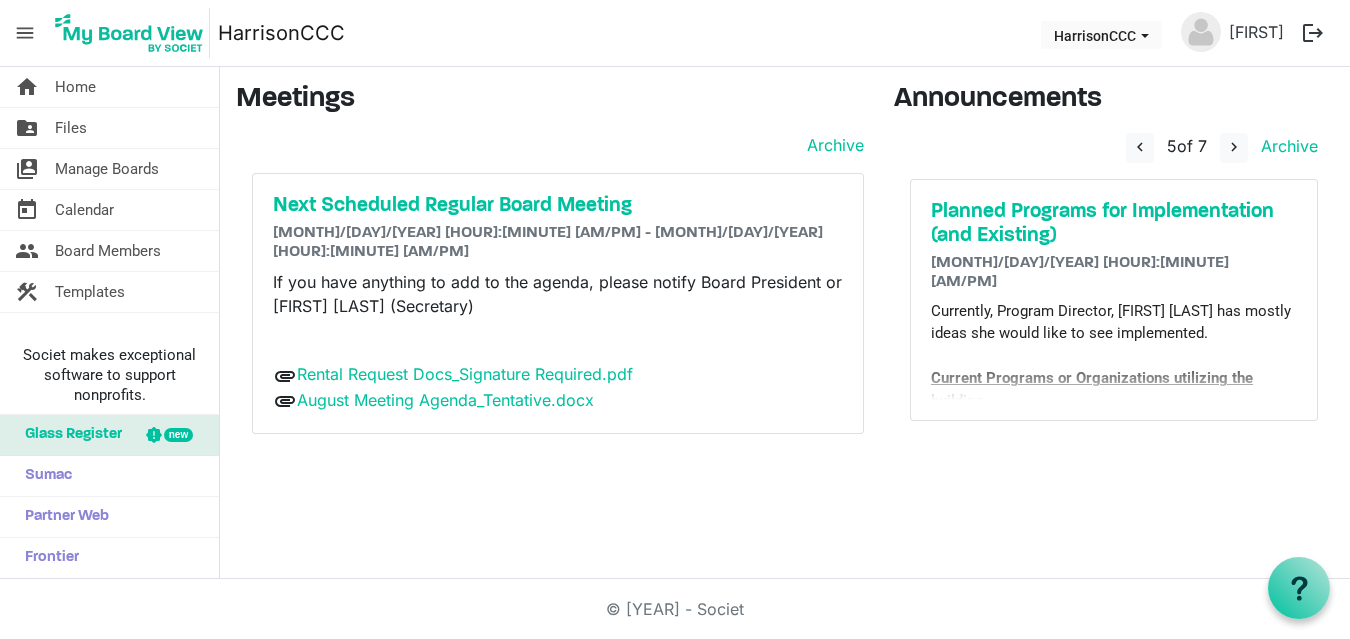 click on "Current Programs or Organizations utilizing the building" at bounding box center (1092, 389) 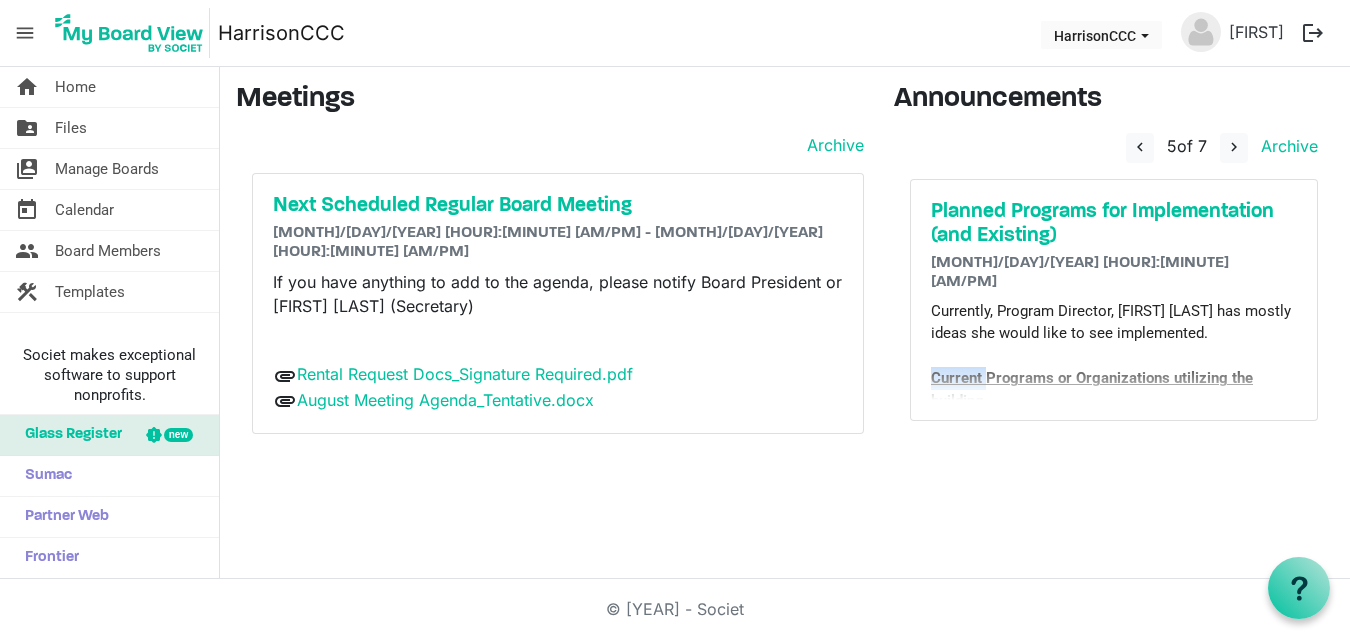 click on "Current Programs or Organizations utilizing the building" at bounding box center [1092, 389] 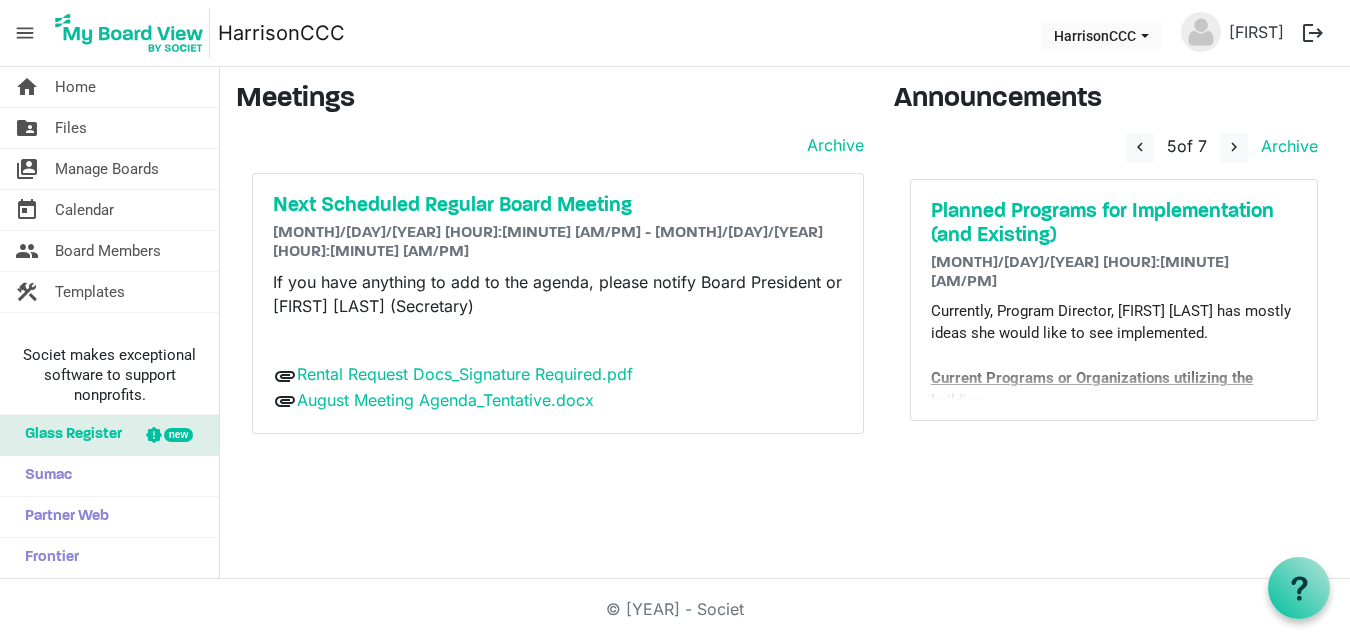 click on "Current Programs or Organizations utilizing the building" at bounding box center [1092, 389] 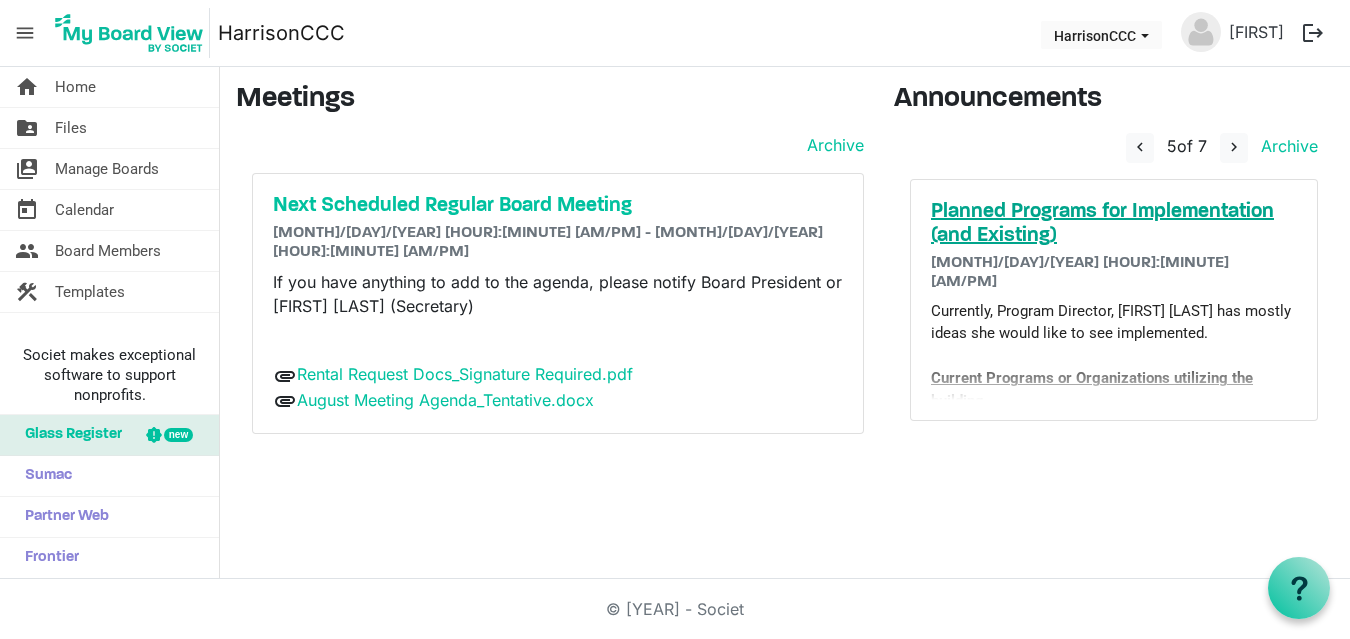 click on "Planned Programs for Implementation (and Existing)" at bounding box center [1114, 224] 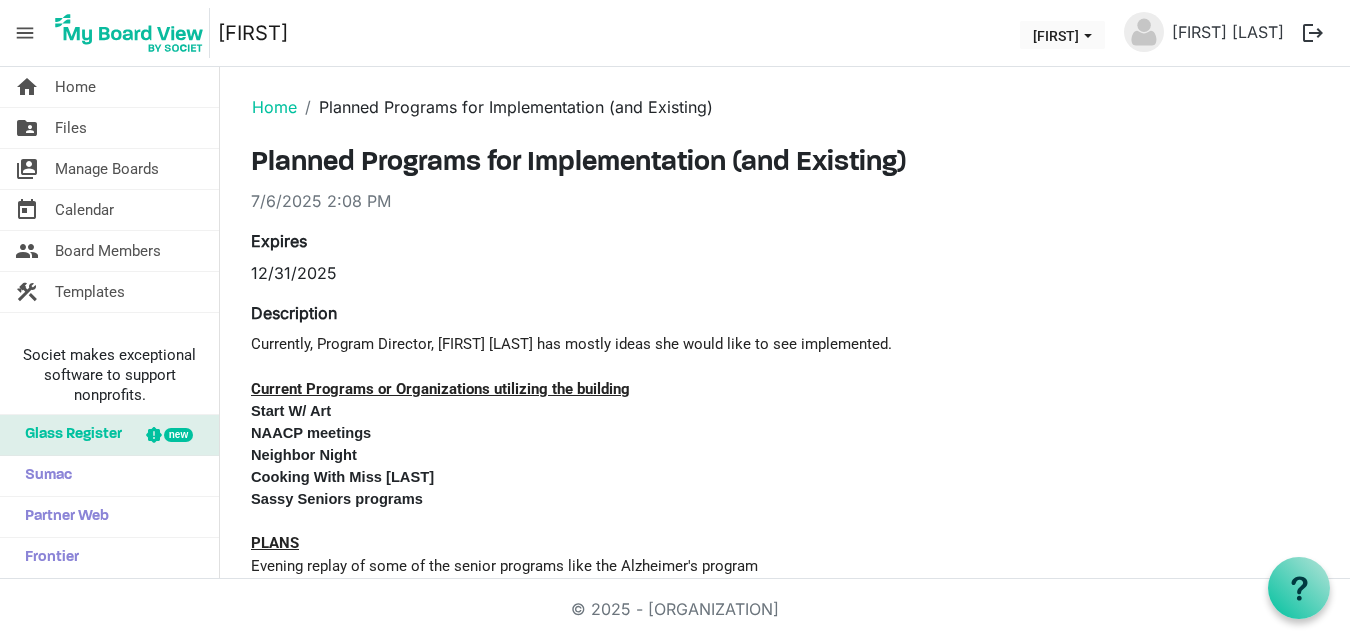 scroll, scrollTop: 0, scrollLeft: 0, axis: both 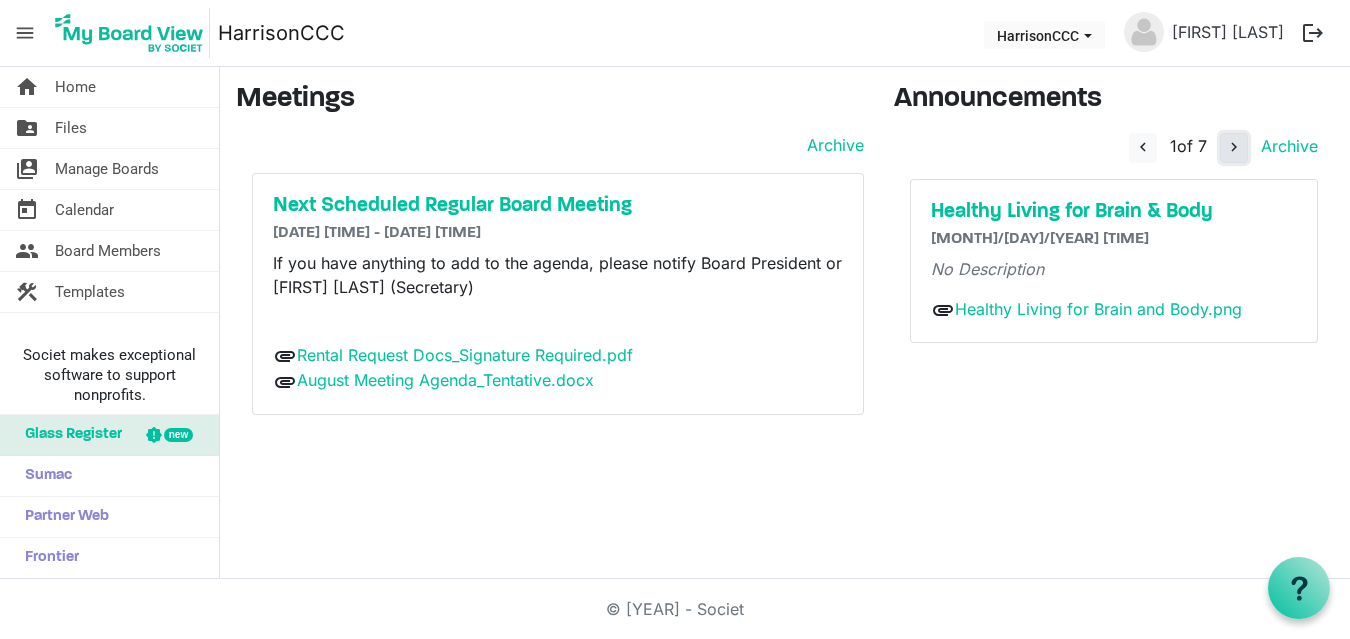 click on "navigate_next" at bounding box center [1234, 147] 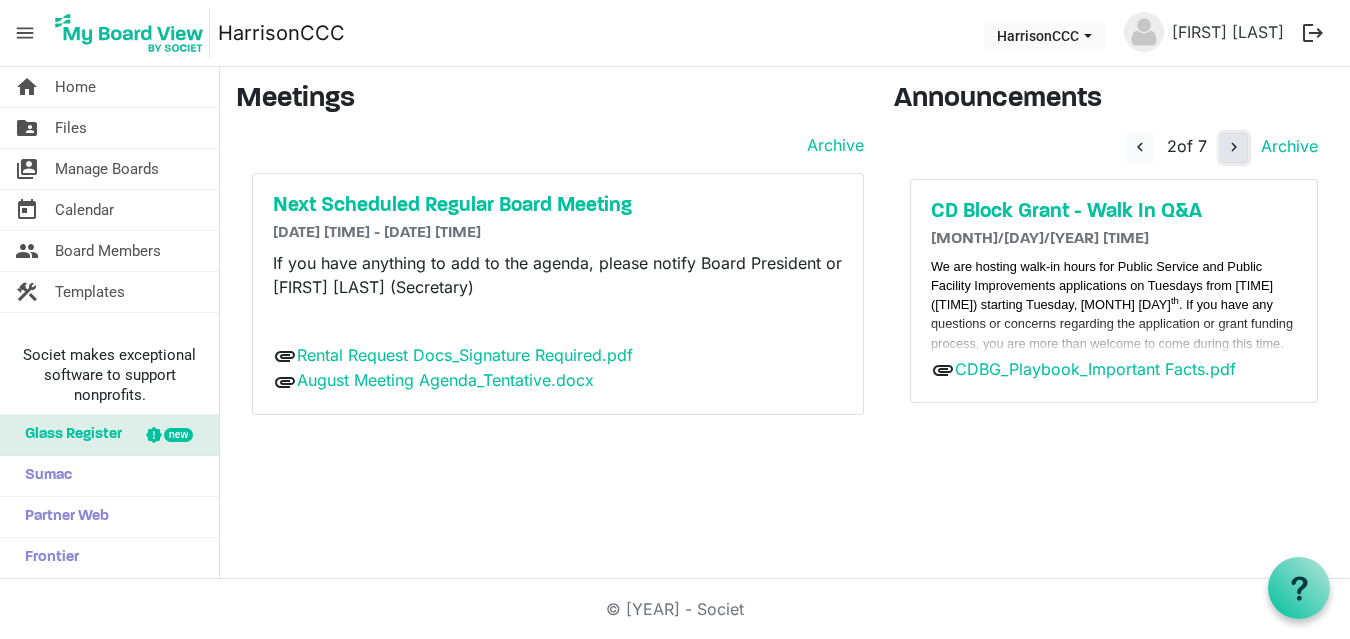 click on "navigate_next" at bounding box center [1234, 147] 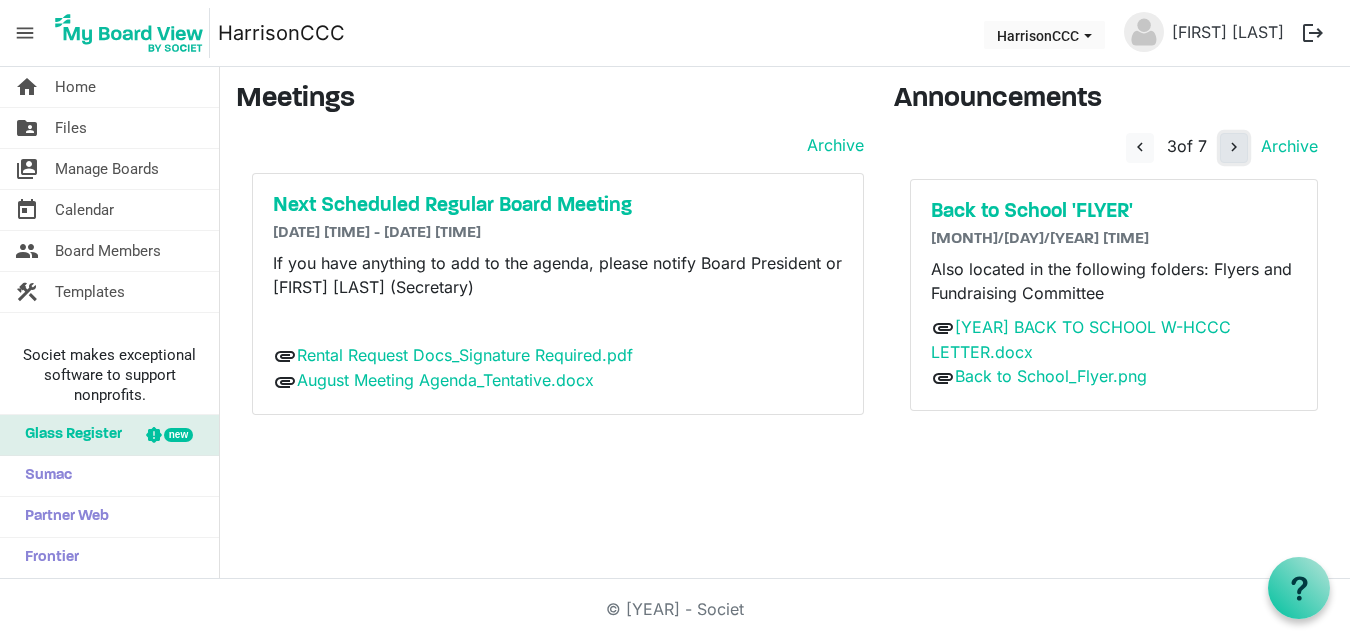 click on "navigate_next" at bounding box center (1234, 147) 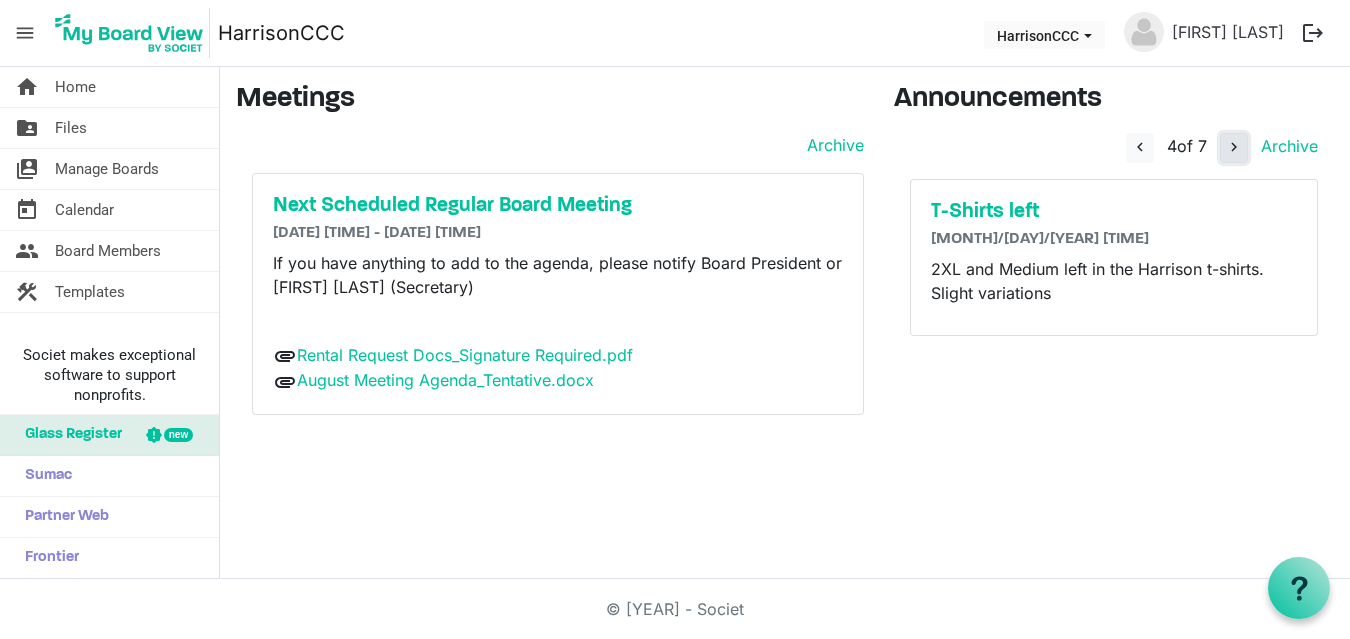 click on "navigate_next" at bounding box center [1234, 147] 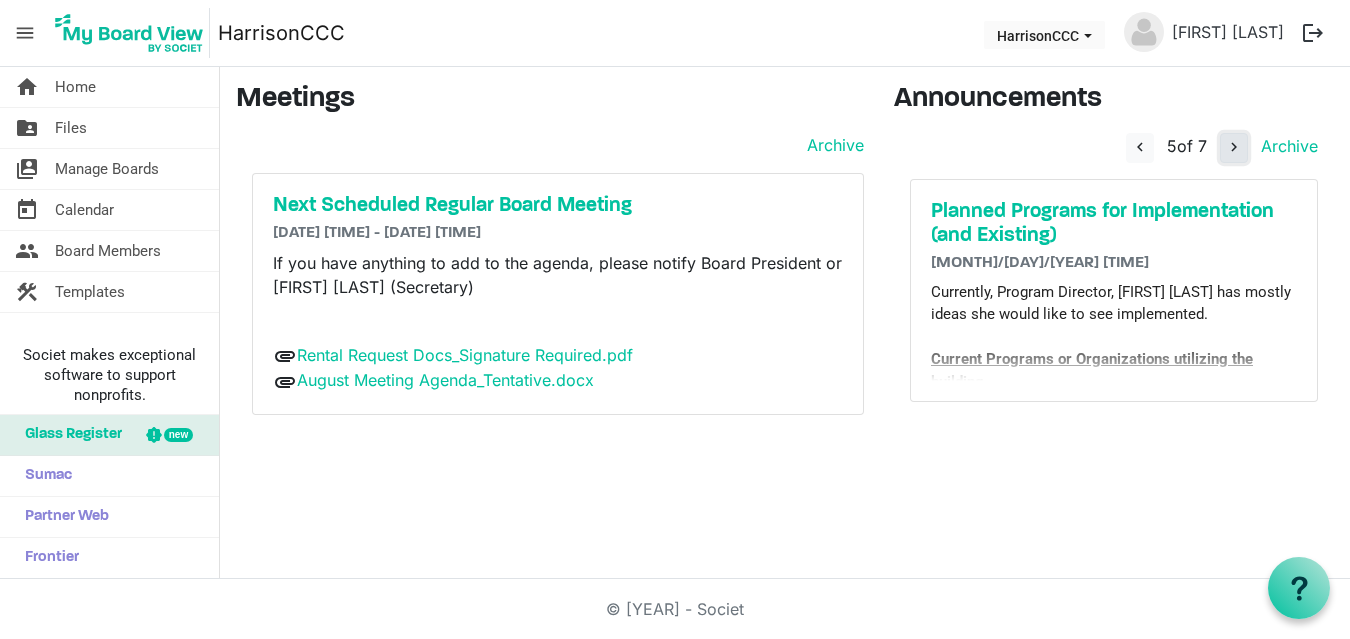 click on "navigate_next" at bounding box center (1234, 147) 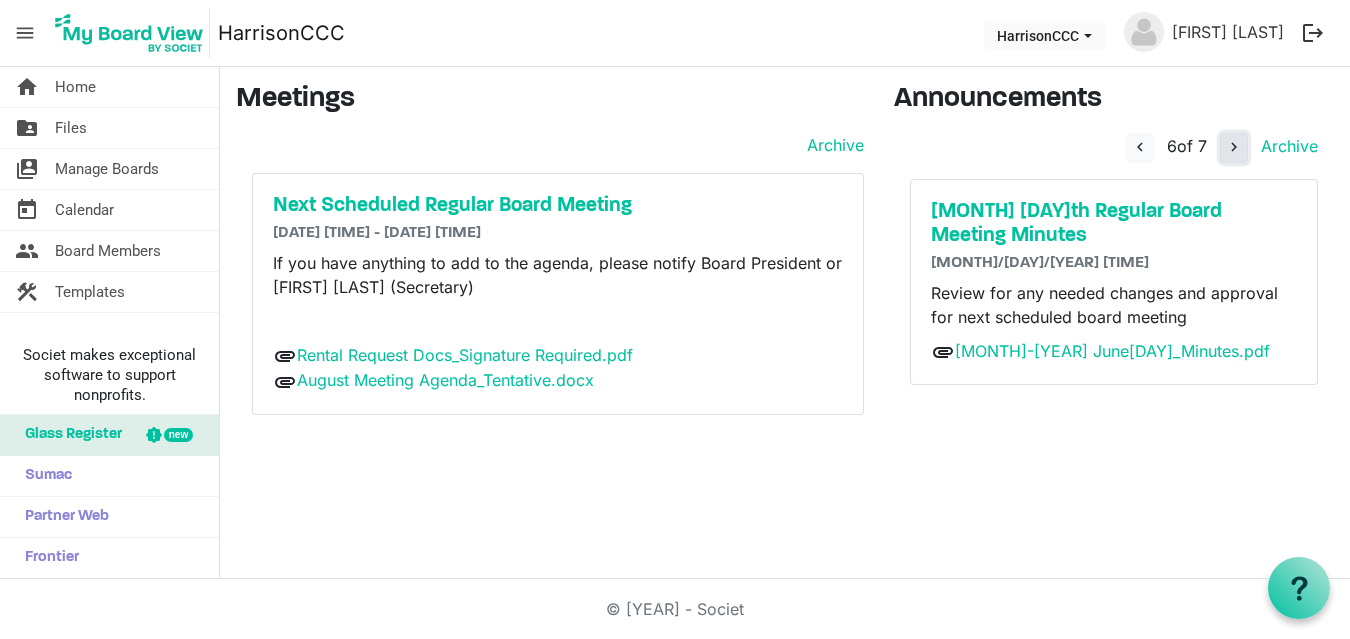 click on "navigate_next" at bounding box center (1234, 147) 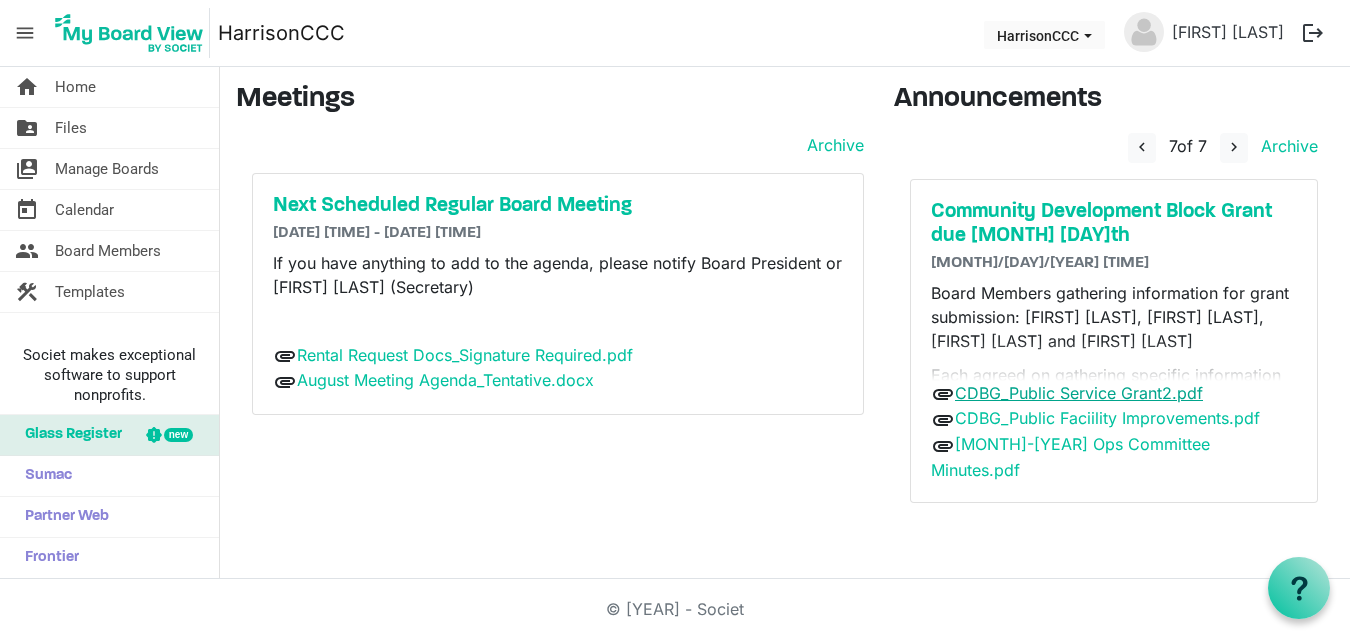 click on "CDBG_Public Service Grant2.pdf" at bounding box center (1079, 393) 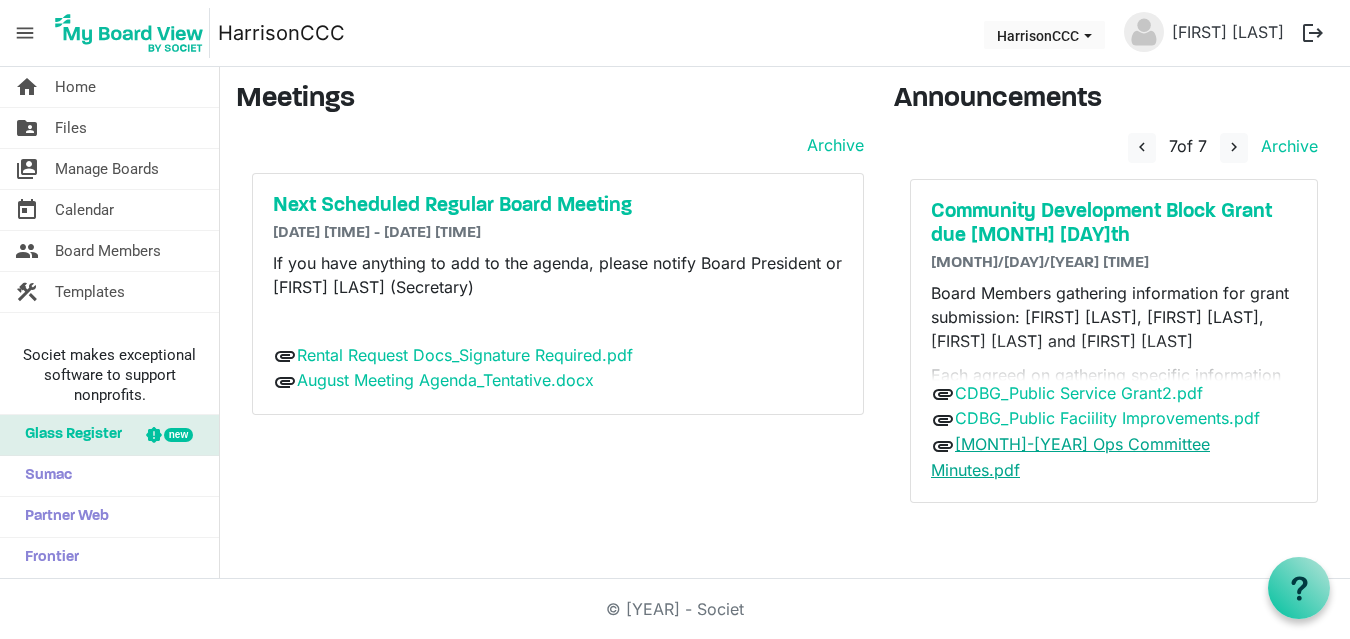 click on "[DATE] Ops Committee Minutes.pdf" at bounding box center (1070, 457) 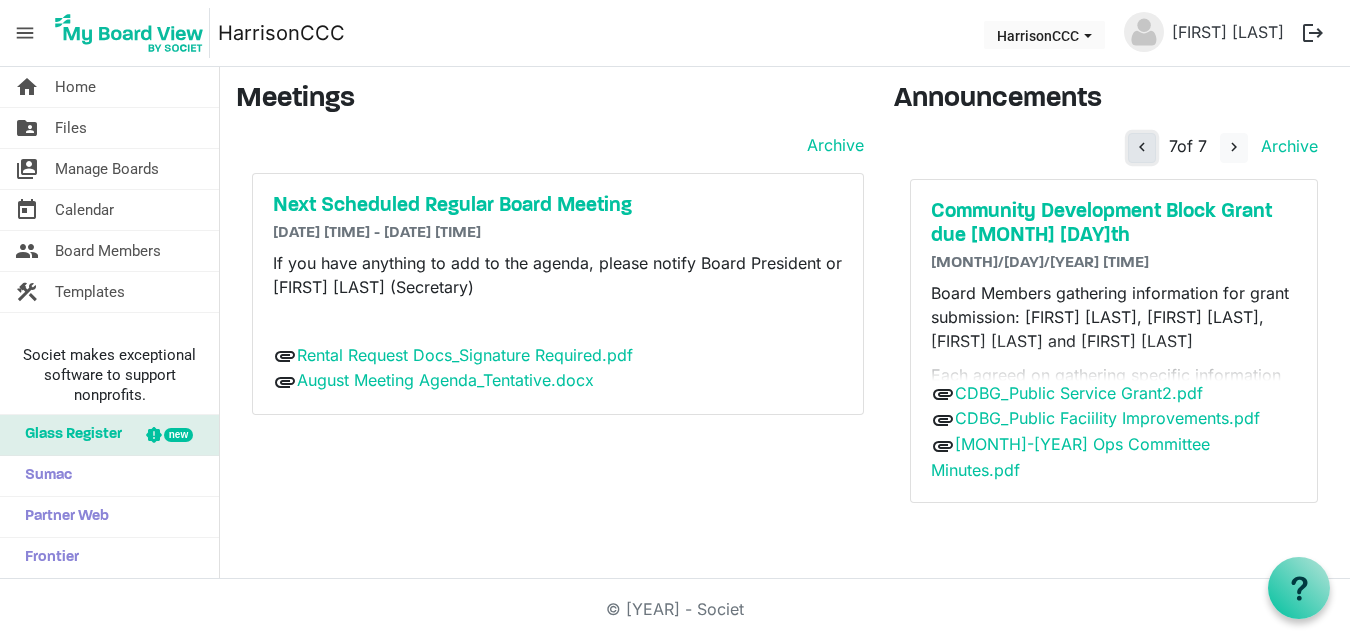 click on "navigate_before" at bounding box center [1142, 147] 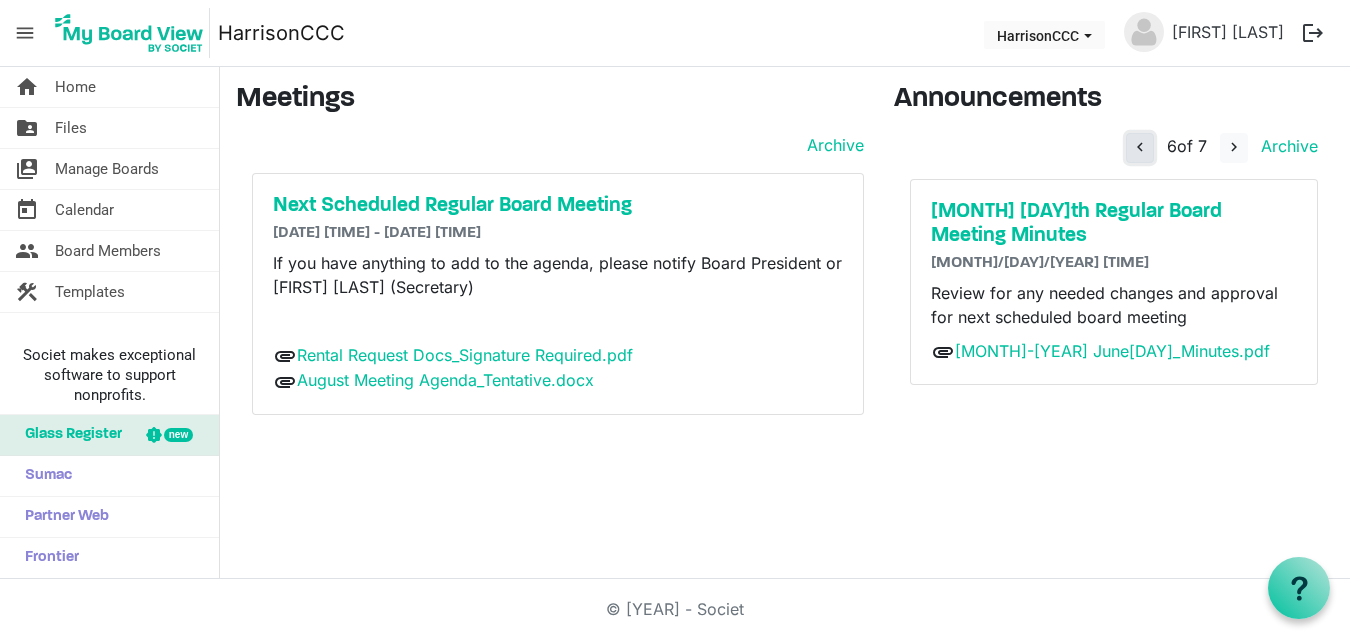 click on "navigate_before" at bounding box center (1140, 147) 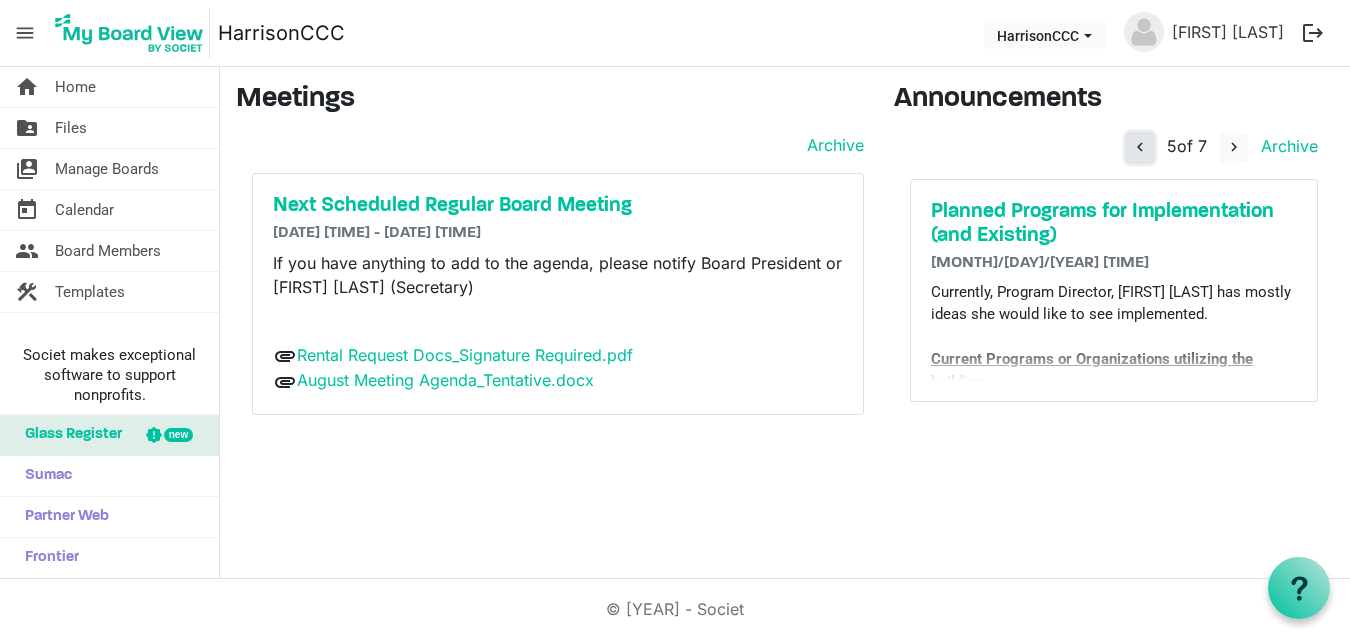 click on "navigate_before" at bounding box center [1140, 147] 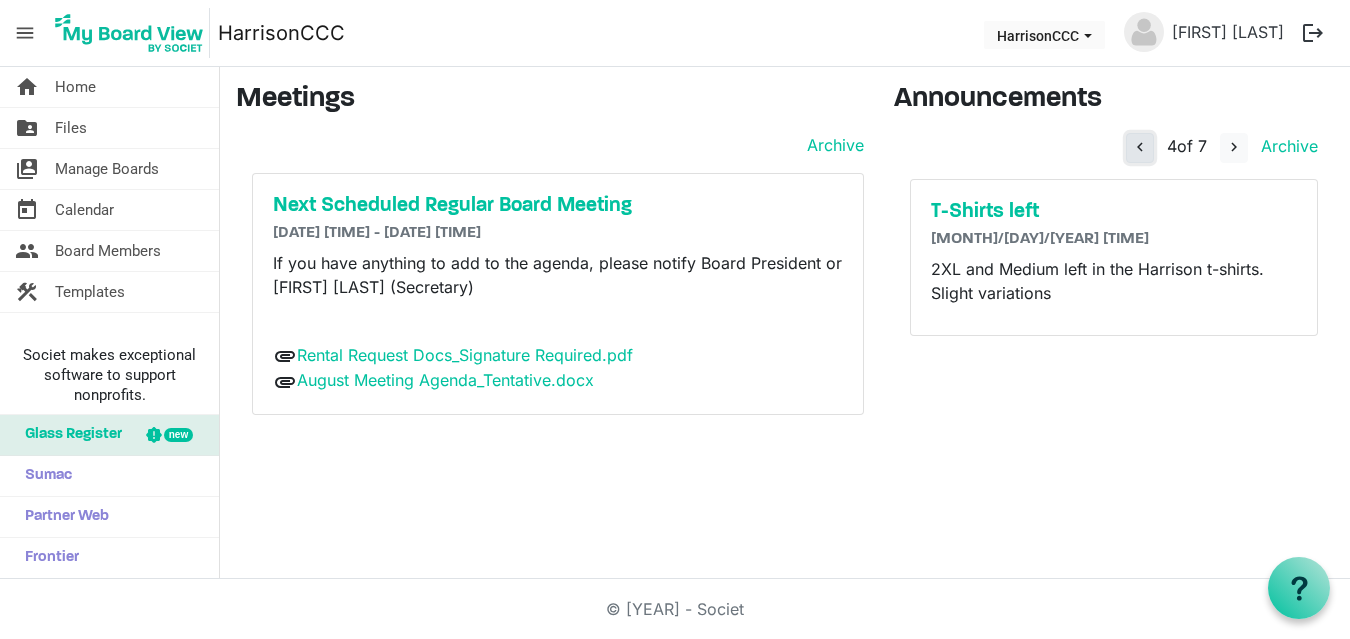 click on "navigate_before" at bounding box center [1140, 147] 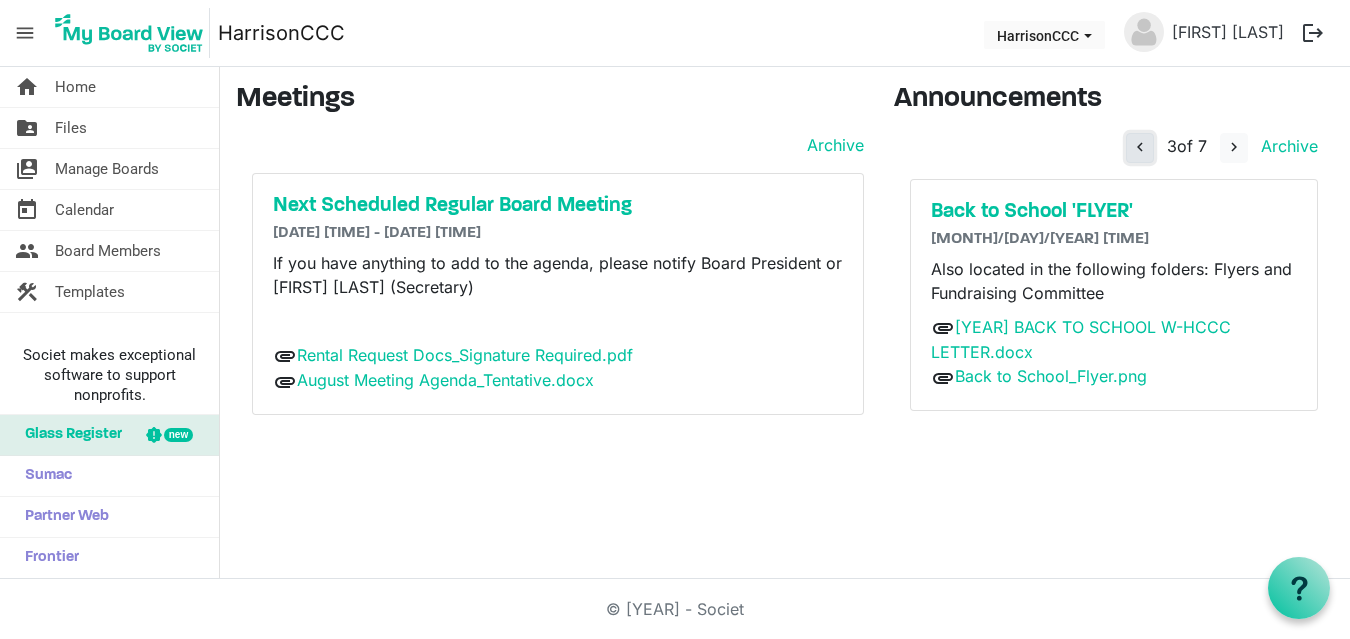 click on "navigate_before" at bounding box center [1140, 147] 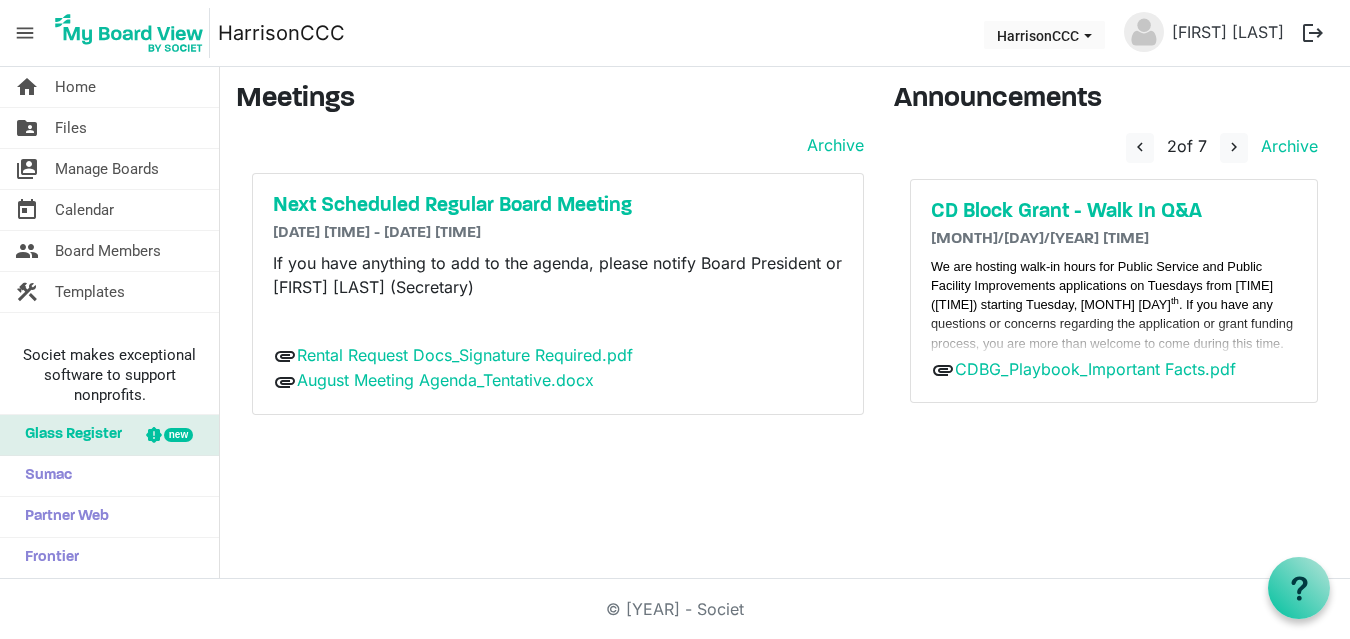 click on "We are hosting walk-in hours for Public Service and Public Facility Improvements applications on Tuesdays from 10 AM – 12 PM (noon) starting Tuesday, July 29 th .  If you have any questions or concerns regarding the application or grant funding process, you are more than welcome to come during this time. Appointments can also be scheduled during or outside of this time. Don't hesitate to get in touch with me to schedule a meeting if needed." at bounding box center (1114, 334) 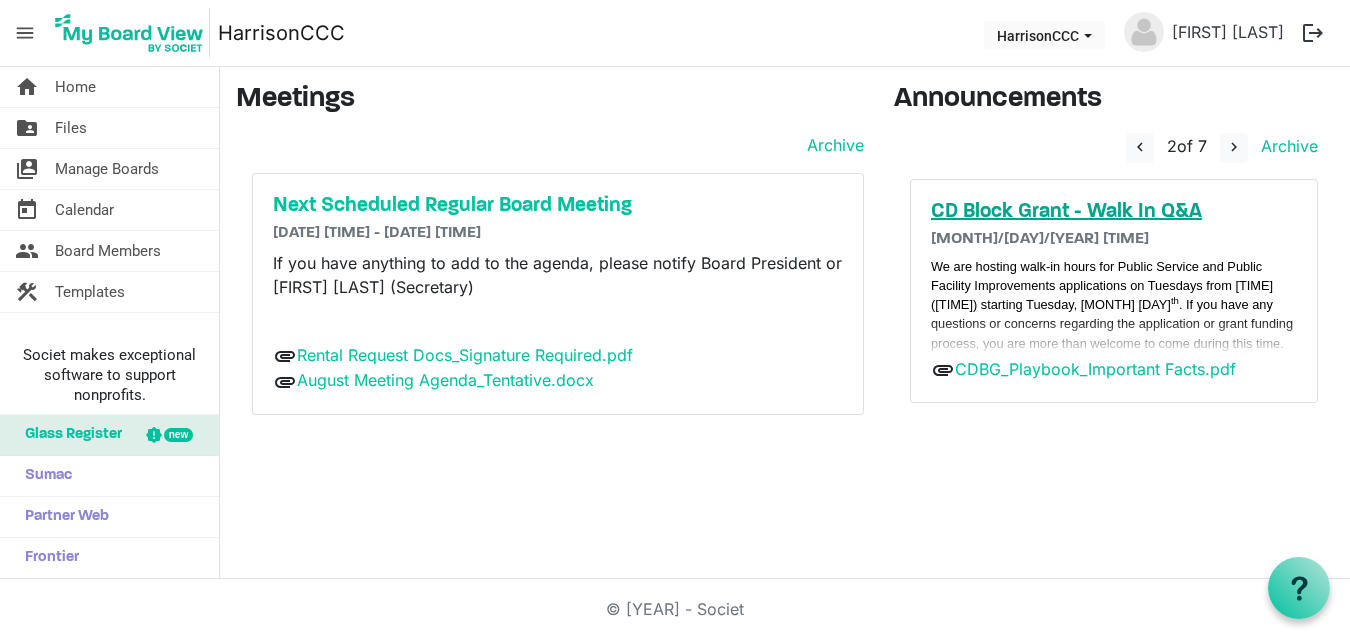 click on "CD Block Grant - Walk In Q&A" at bounding box center [1114, 212] 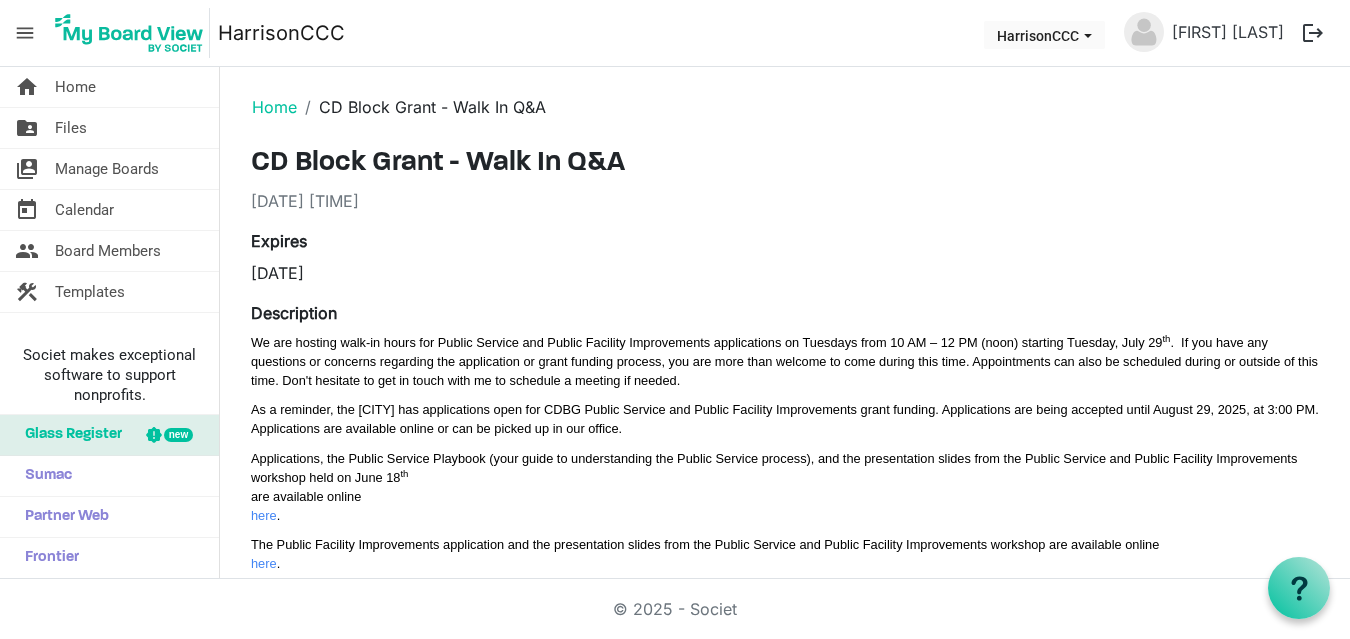 scroll, scrollTop: 0, scrollLeft: 0, axis: both 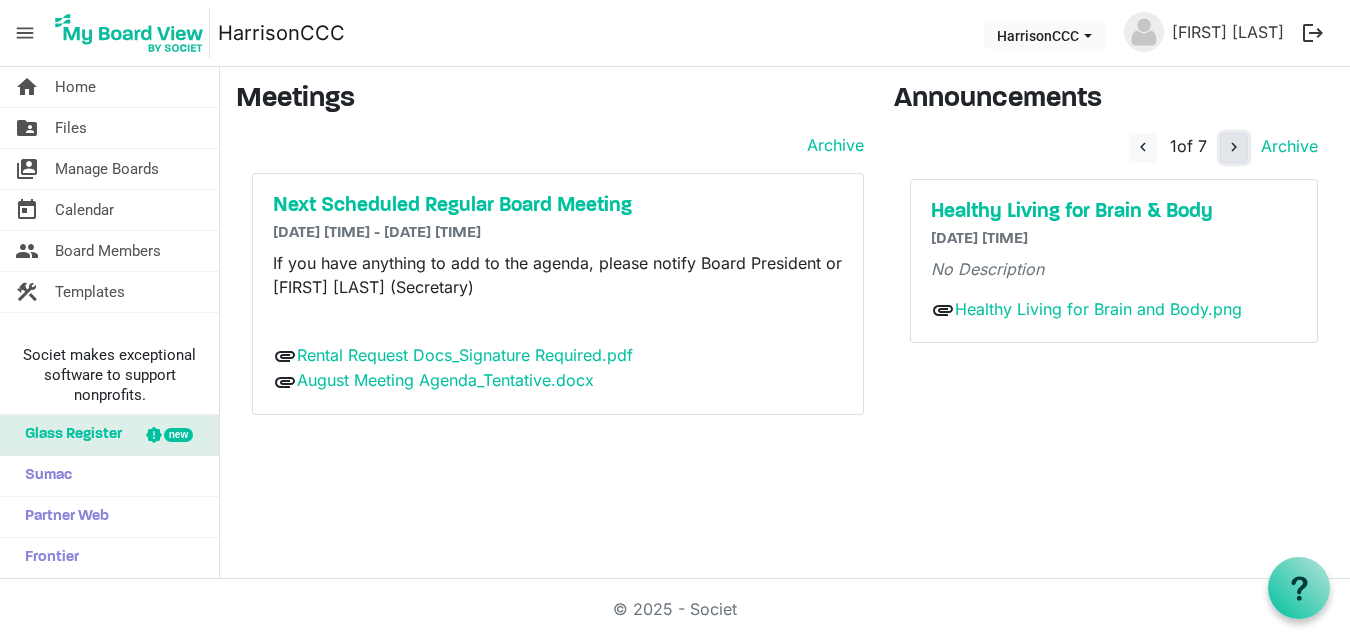 click on "navigate_next" at bounding box center (1234, 147) 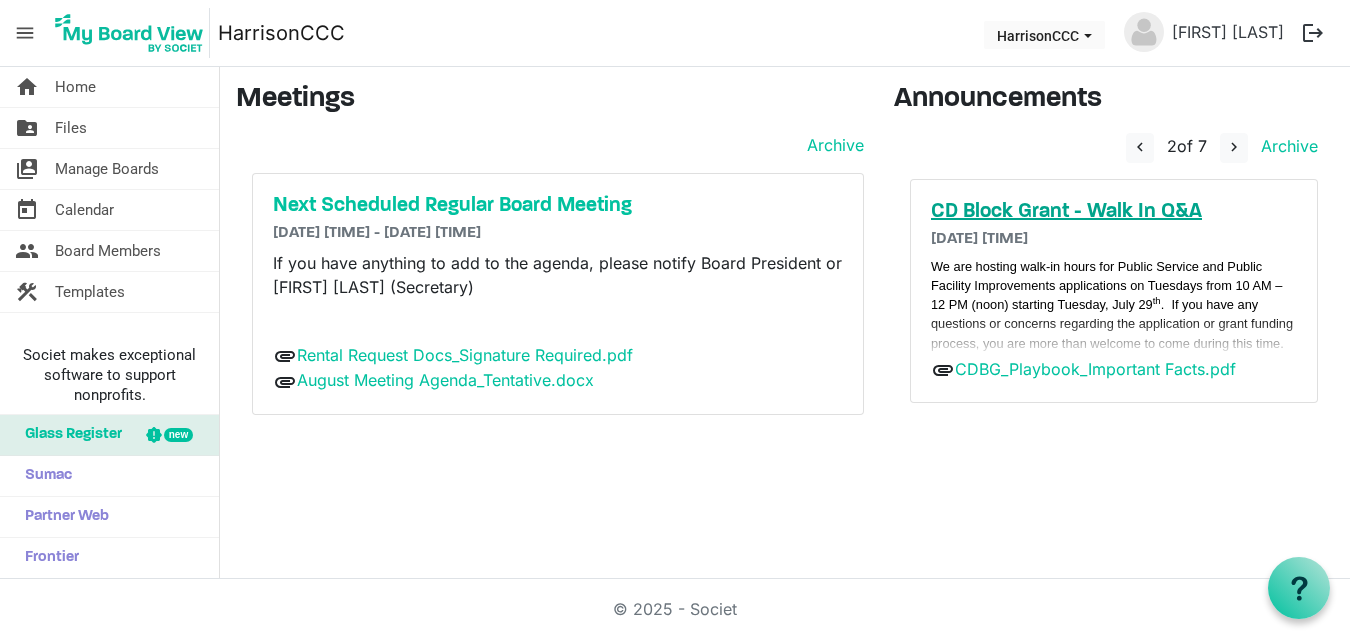 click on "CD Block Grant - Walk In Q&A" at bounding box center (1114, 212) 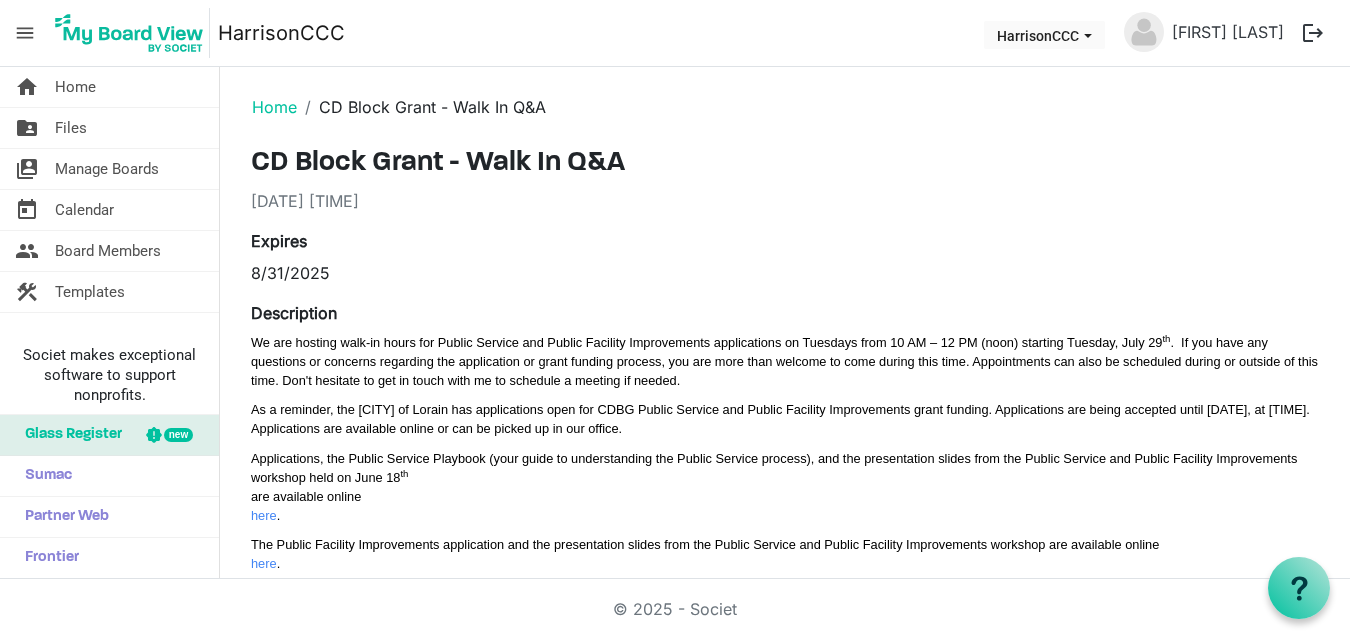 scroll, scrollTop: 0, scrollLeft: 0, axis: both 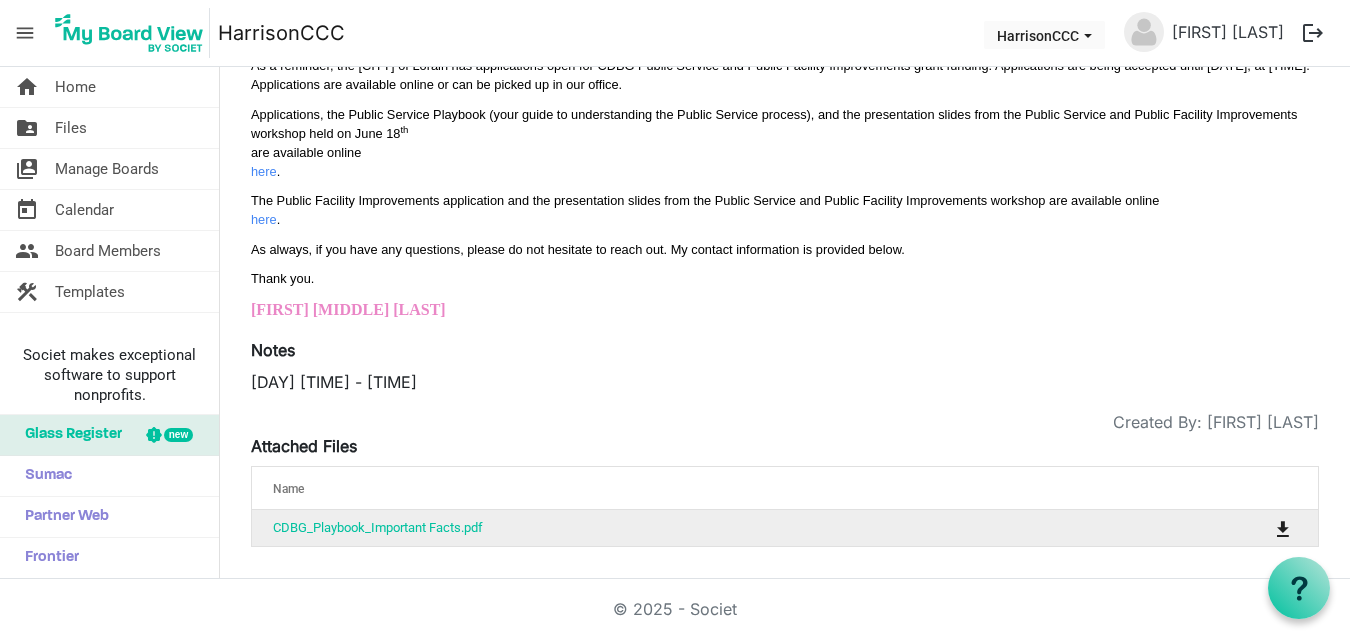 click on "CDBG_Playbook_Important Facts.pdf" at bounding box center (722, 528) 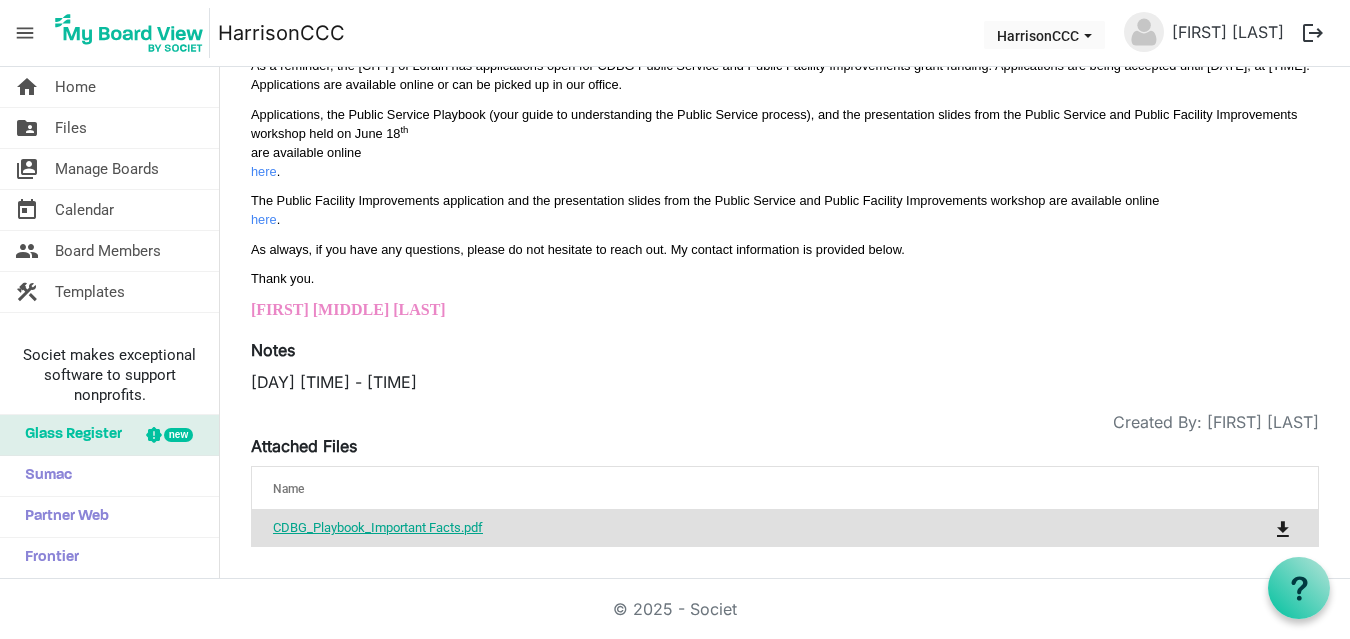 click on "CDBG_Playbook_Important Facts.pdf" at bounding box center (378, 527) 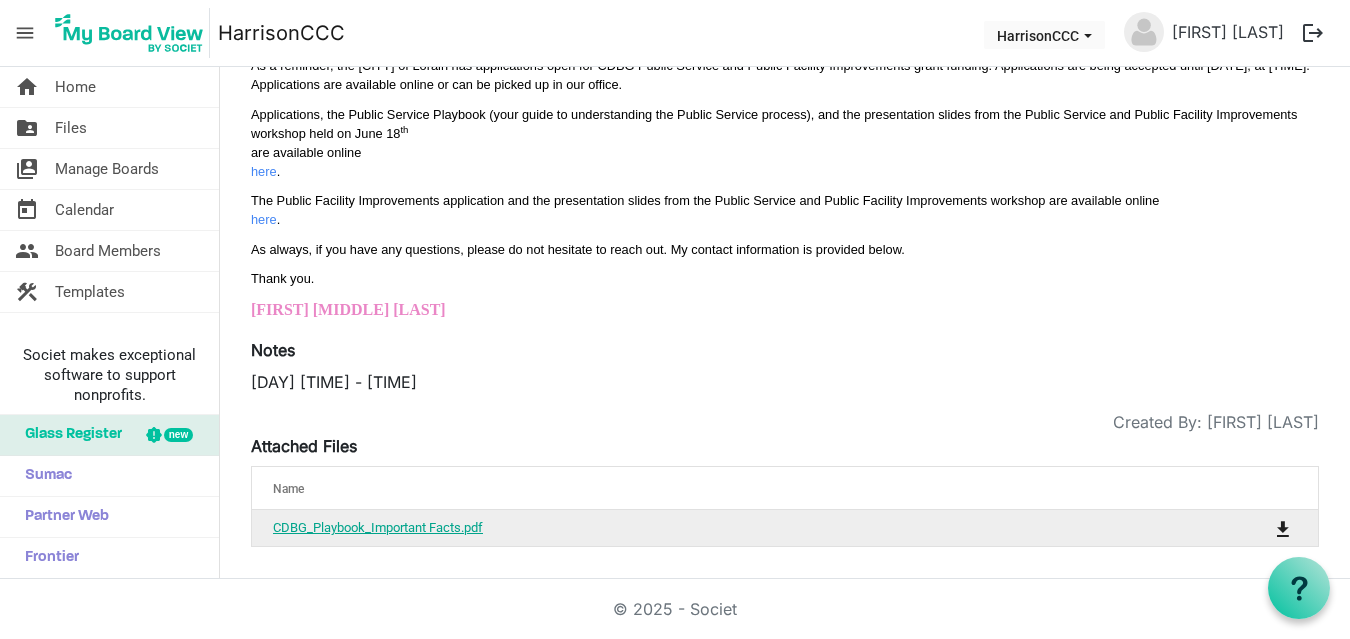 click on "CDBG_Playbook_Important Facts.pdf" at bounding box center (378, 527) 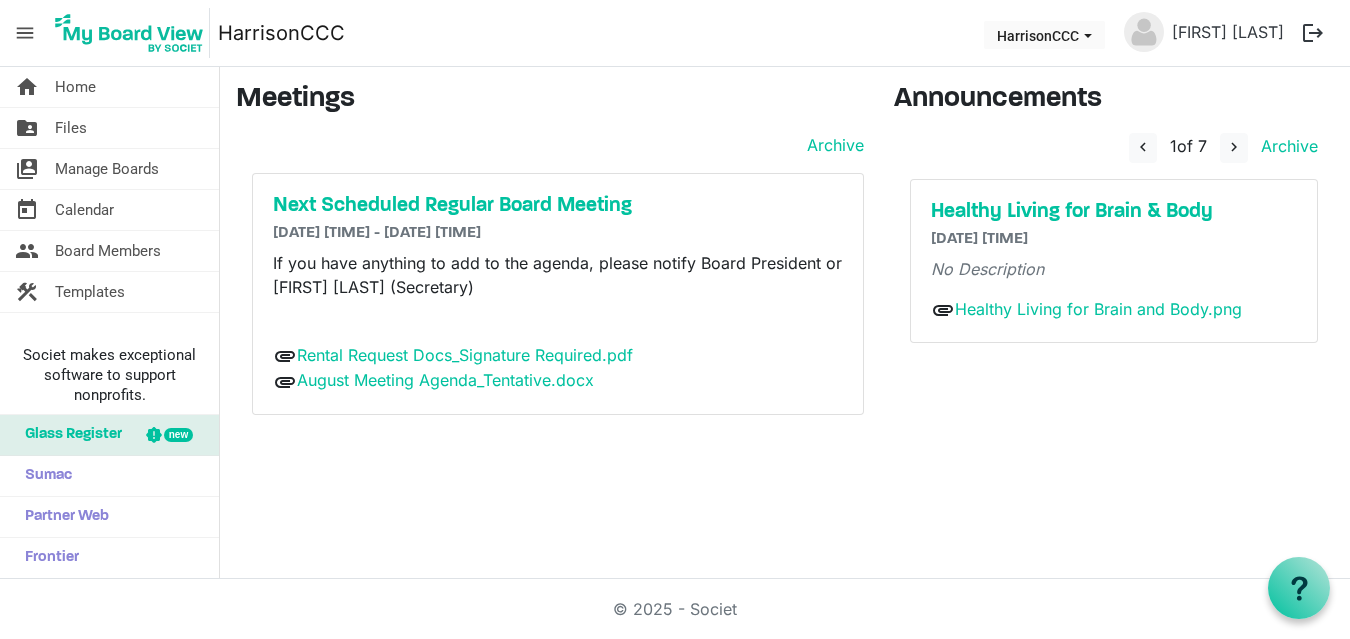 scroll, scrollTop: 0, scrollLeft: 0, axis: both 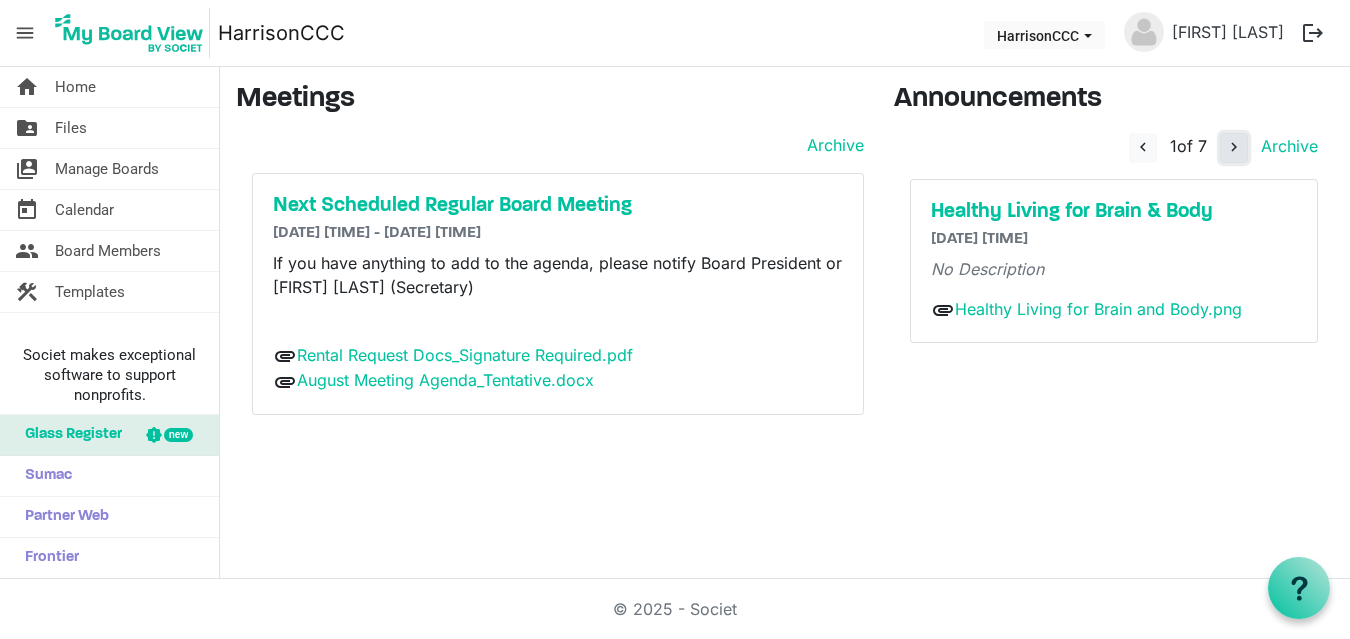 click on "navigate_next" at bounding box center [1234, 147] 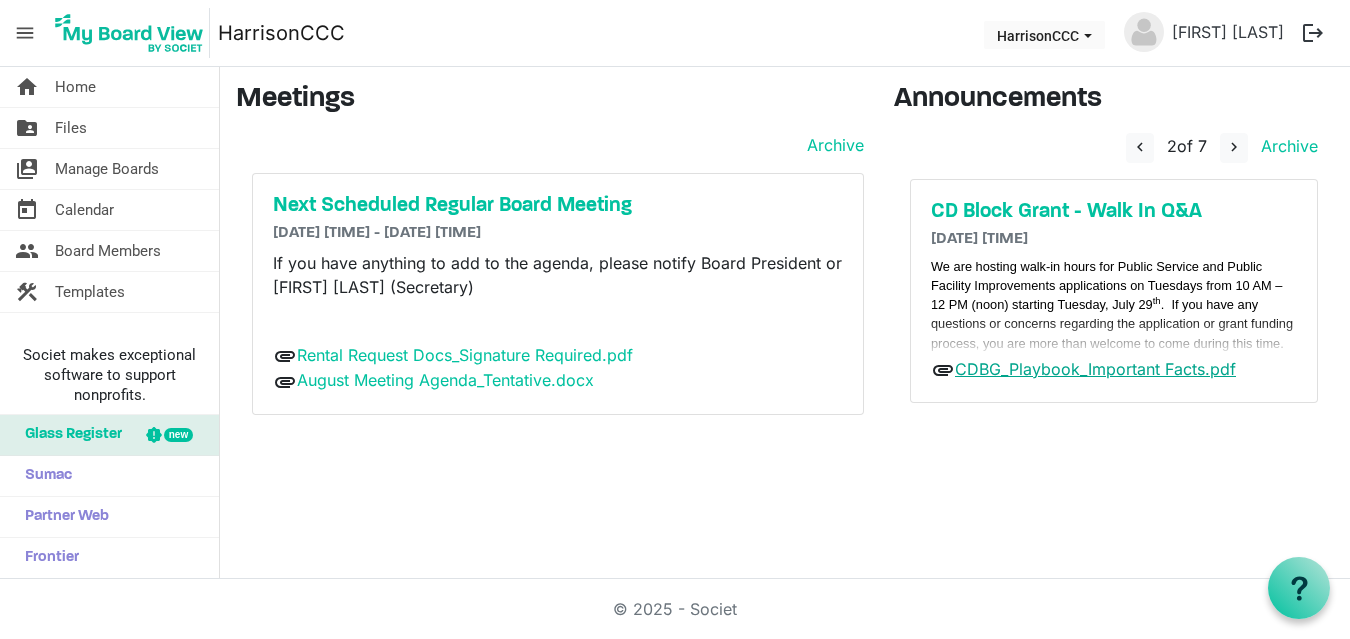 click on "CDBG_Playbook_Important Facts.pdf" at bounding box center (1095, 369) 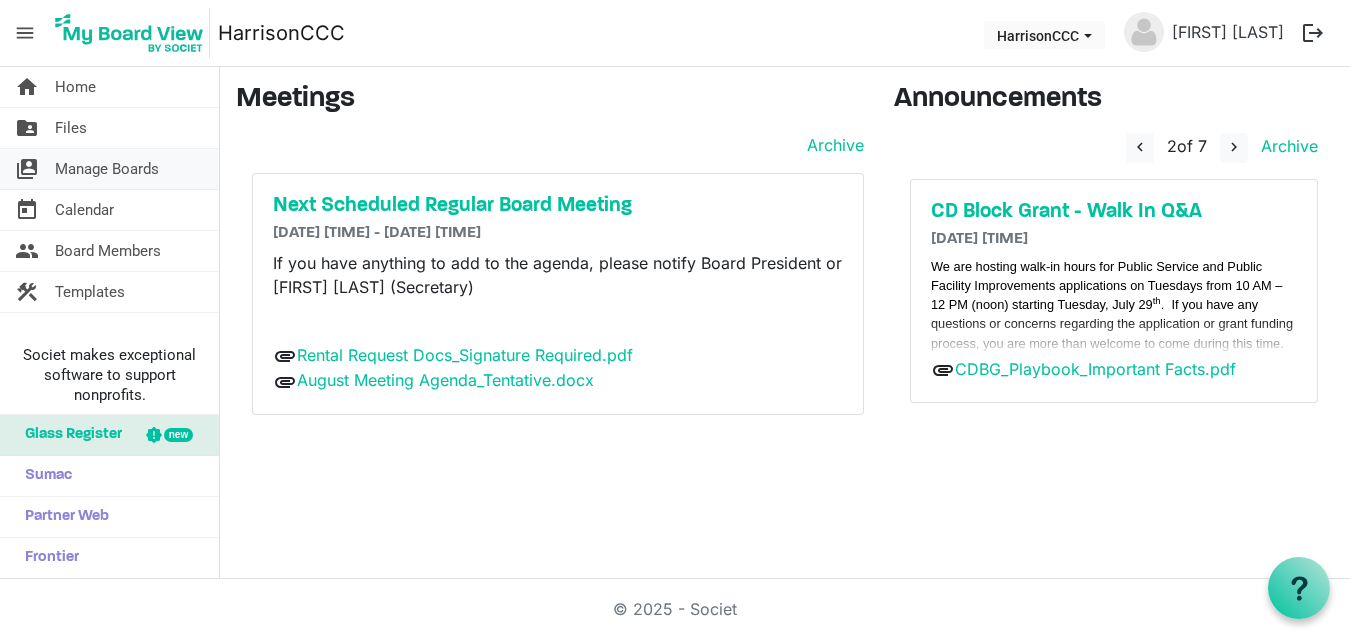 click on "Manage Boards" at bounding box center (107, 169) 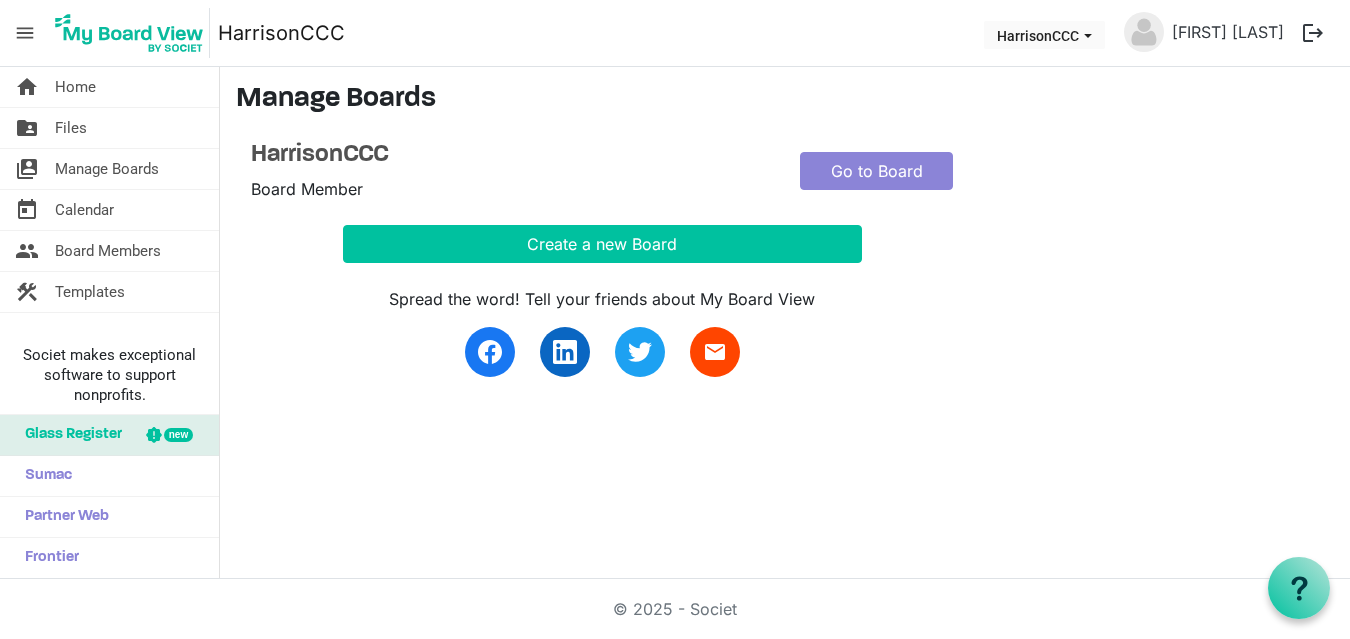 scroll, scrollTop: 0, scrollLeft: 0, axis: both 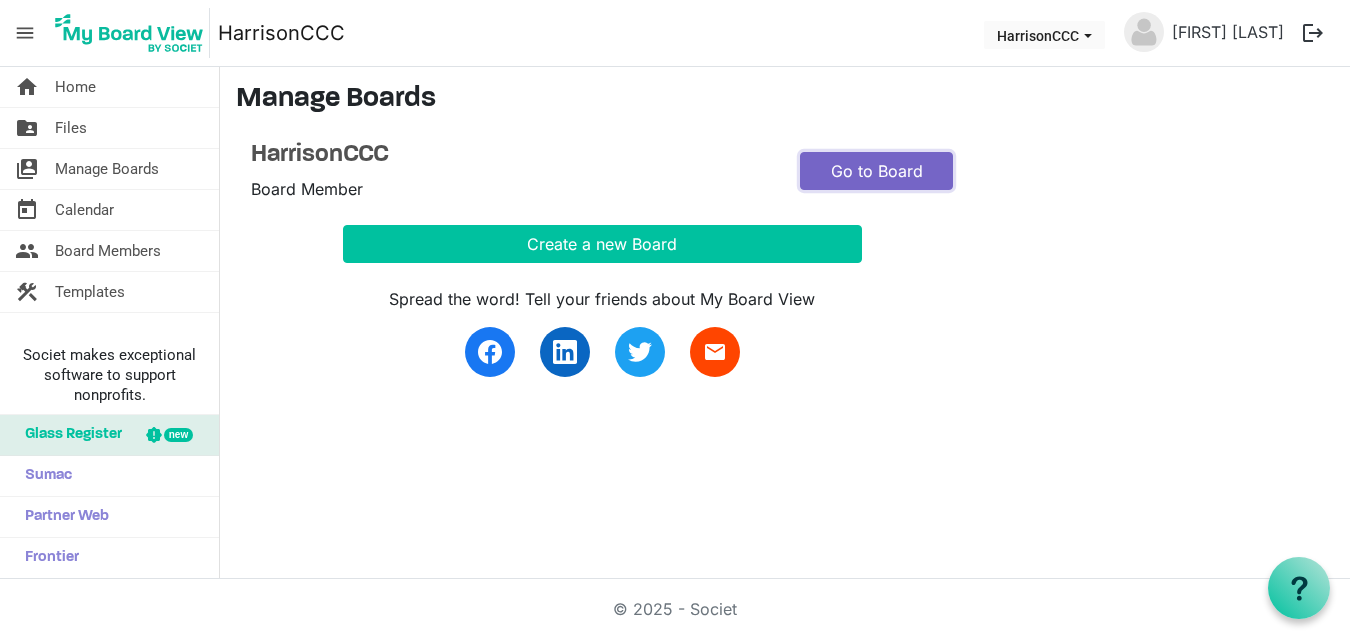 click on "Go to Board" at bounding box center (876, 171) 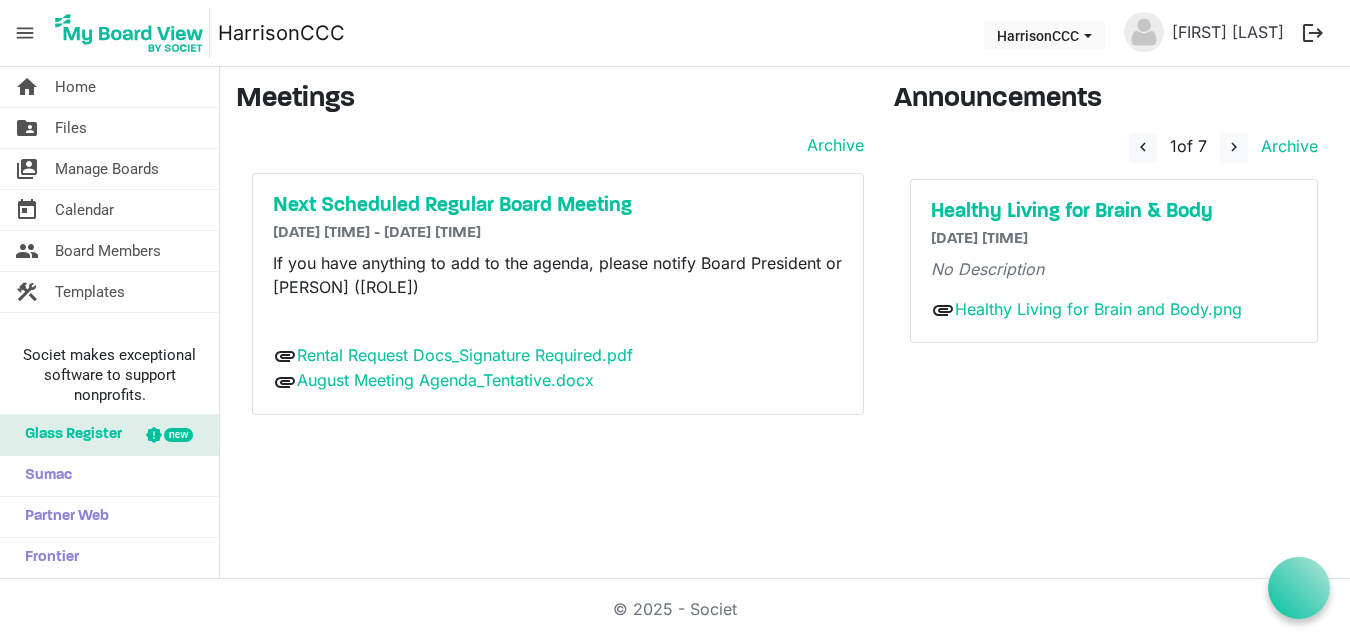 scroll, scrollTop: 0, scrollLeft: 0, axis: both 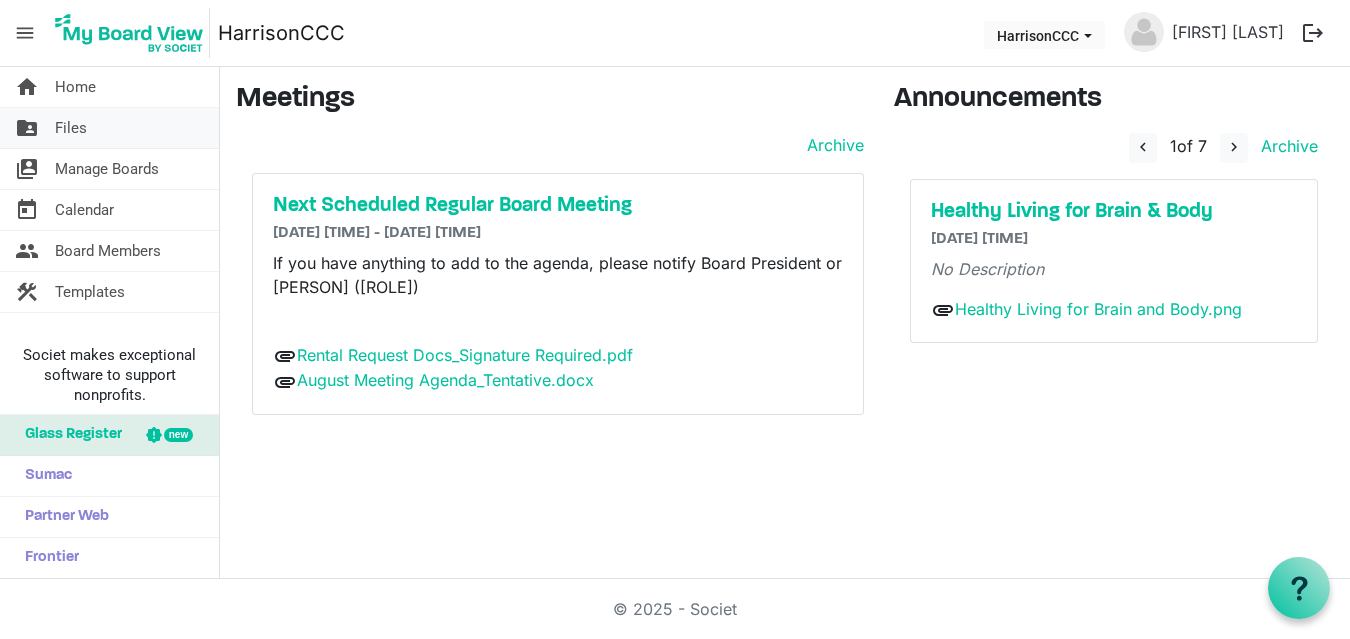 click on "Files" at bounding box center (71, 128) 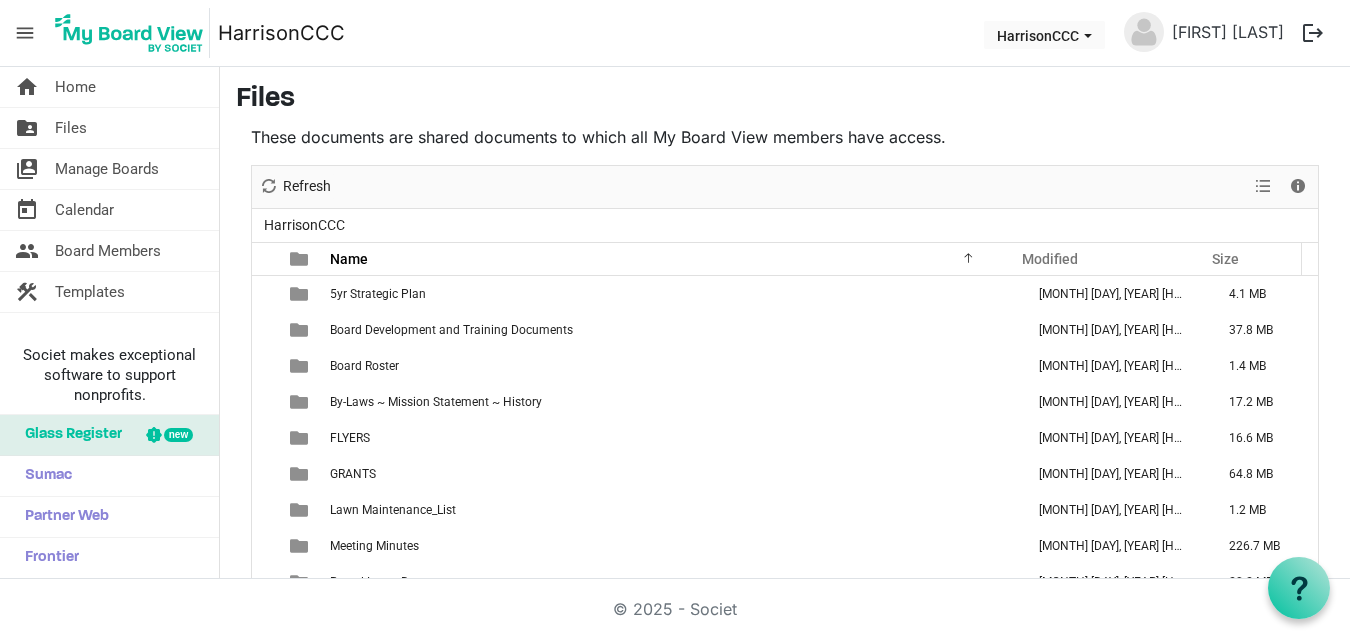 scroll, scrollTop: 0, scrollLeft: 0, axis: both 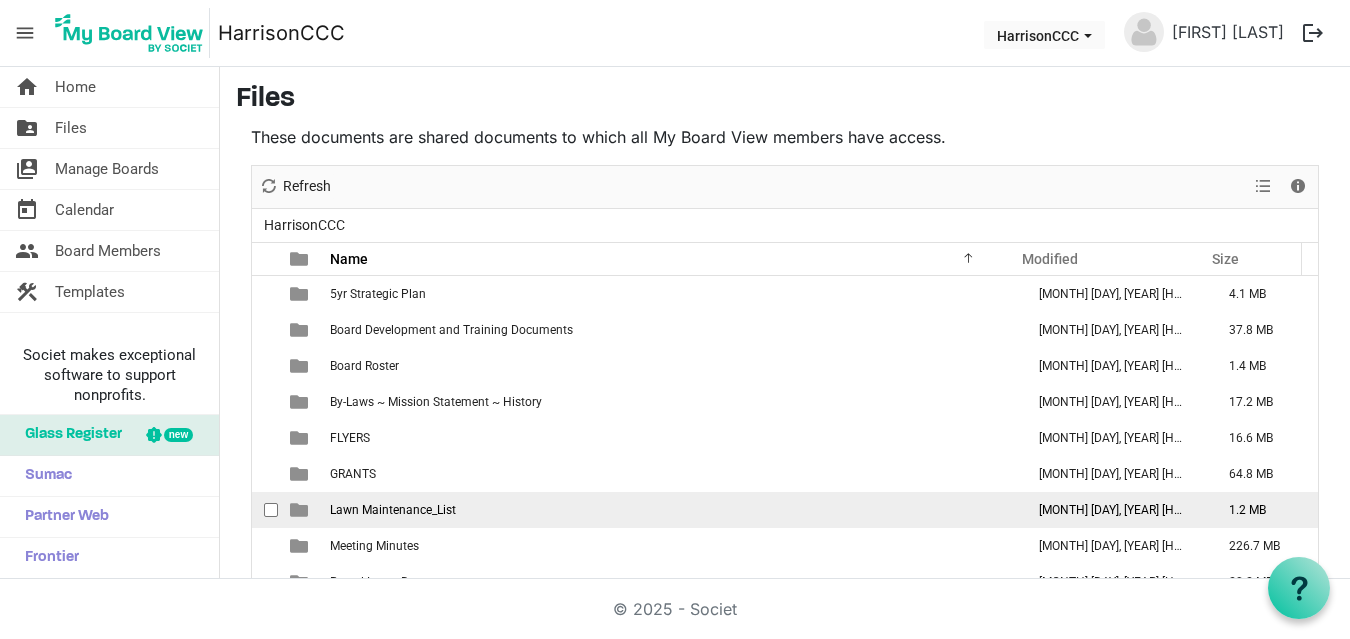 click on "Lawn Maintenance_List" at bounding box center (671, 510) 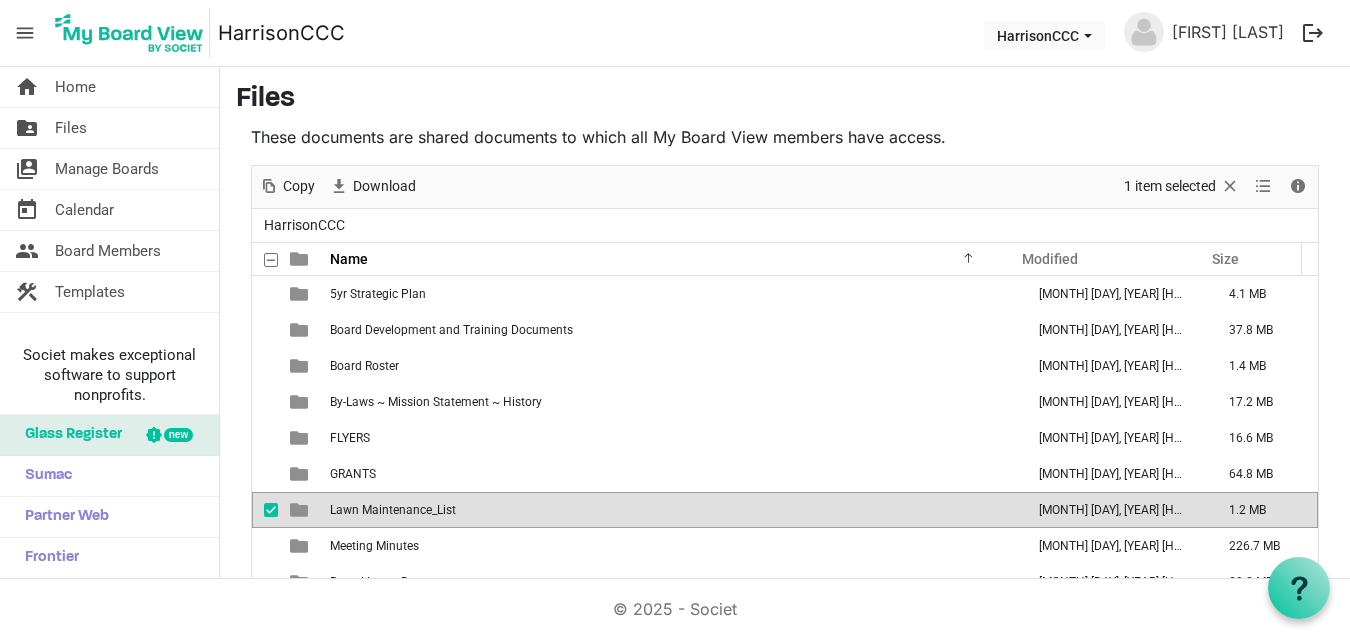 click on "Lawn Maintenance_List" at bounding box center [671, 510] 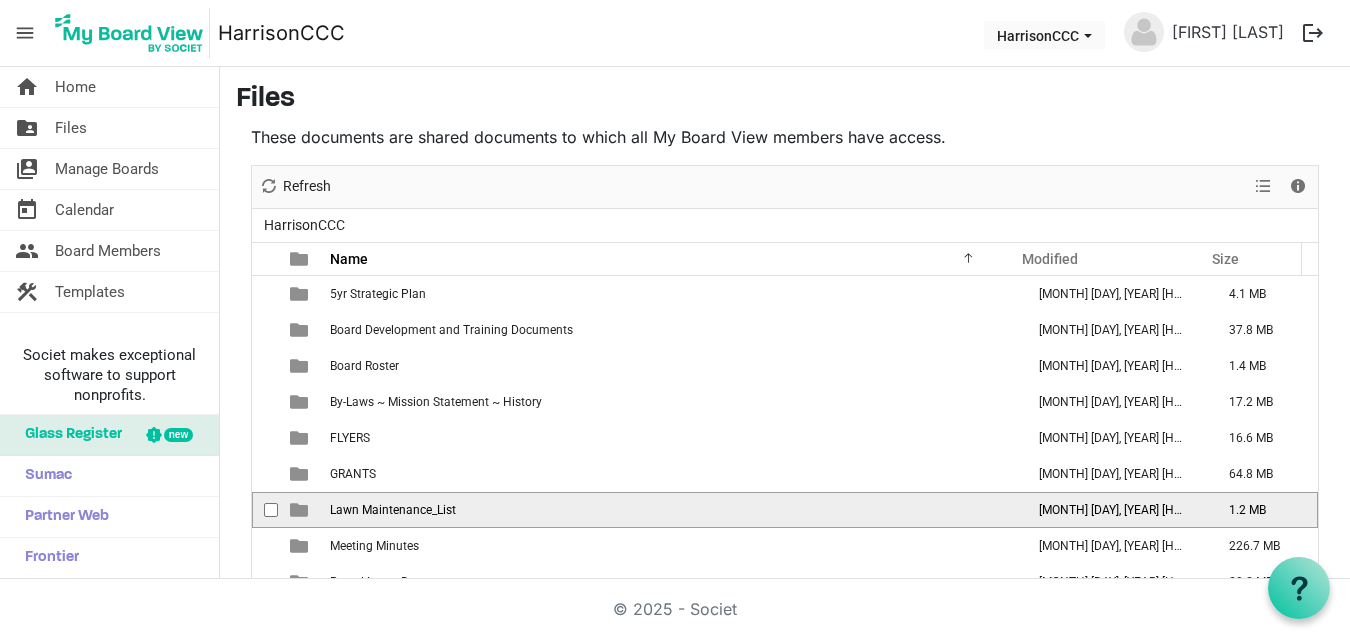 click on "Lawn Maintenance_List" at bounding box center (671, 510) 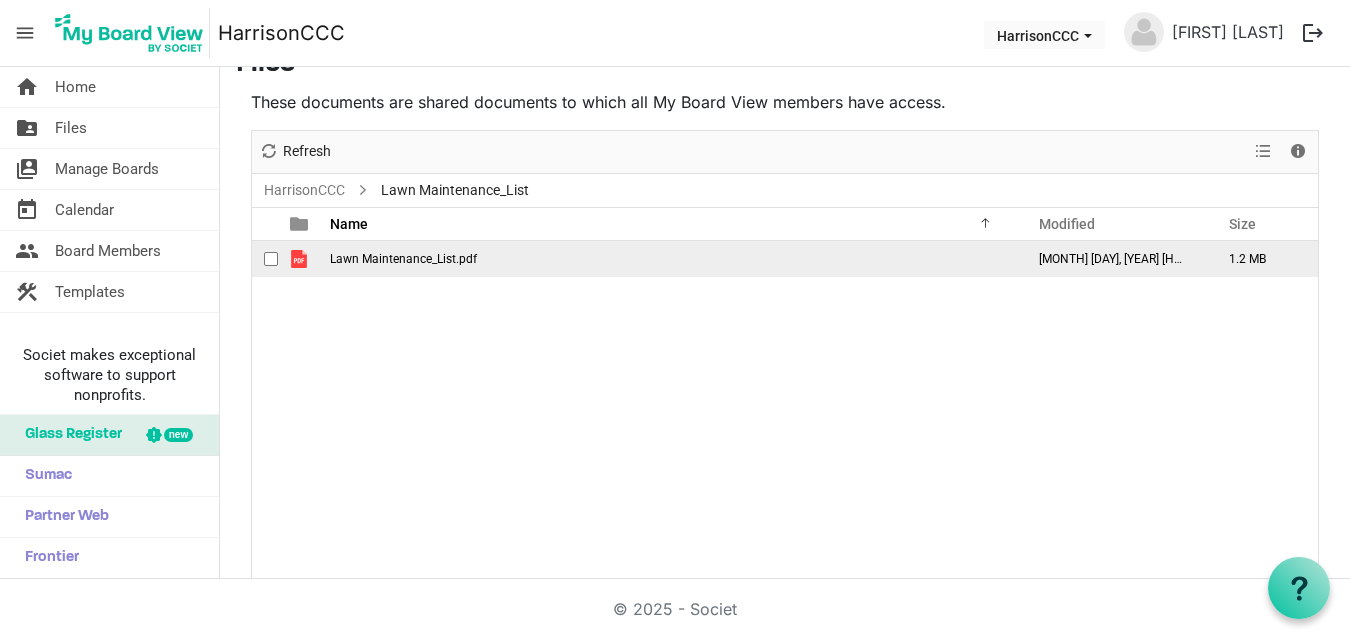 click on "Lawn Maintenance_List.pdf" at bounding box center (403, 259) 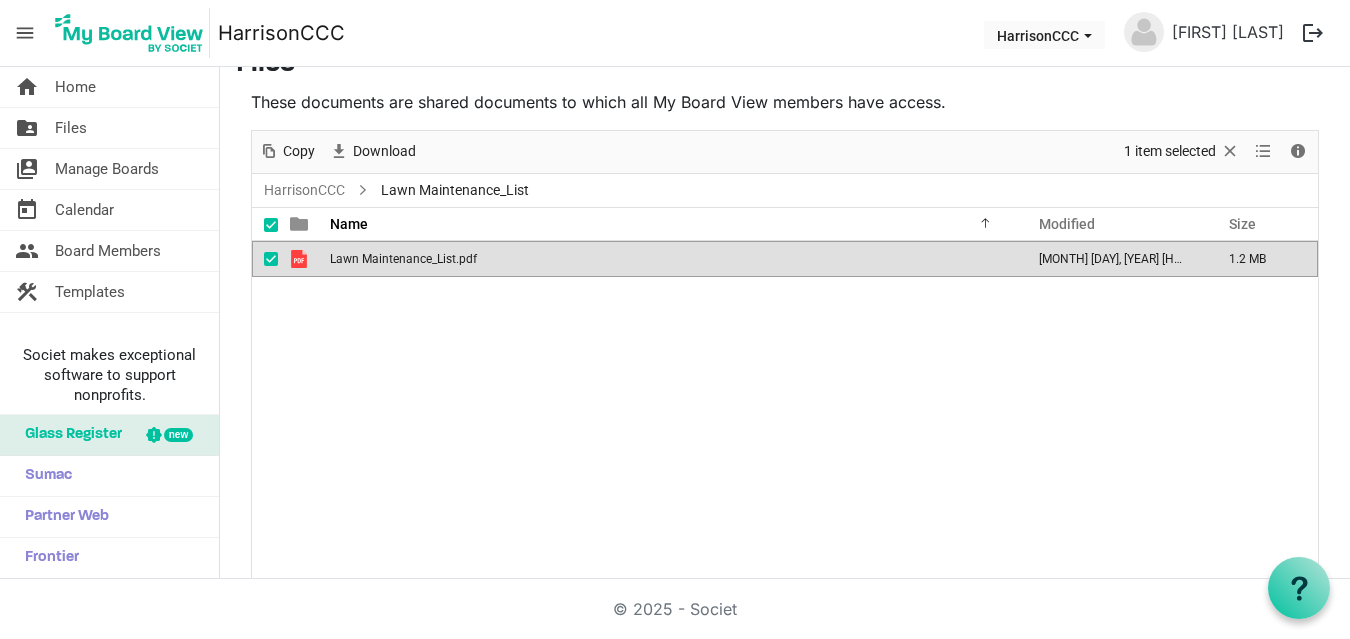 click on "Lawn Maintenance_List.pdf" at bounding box center (403, 259) 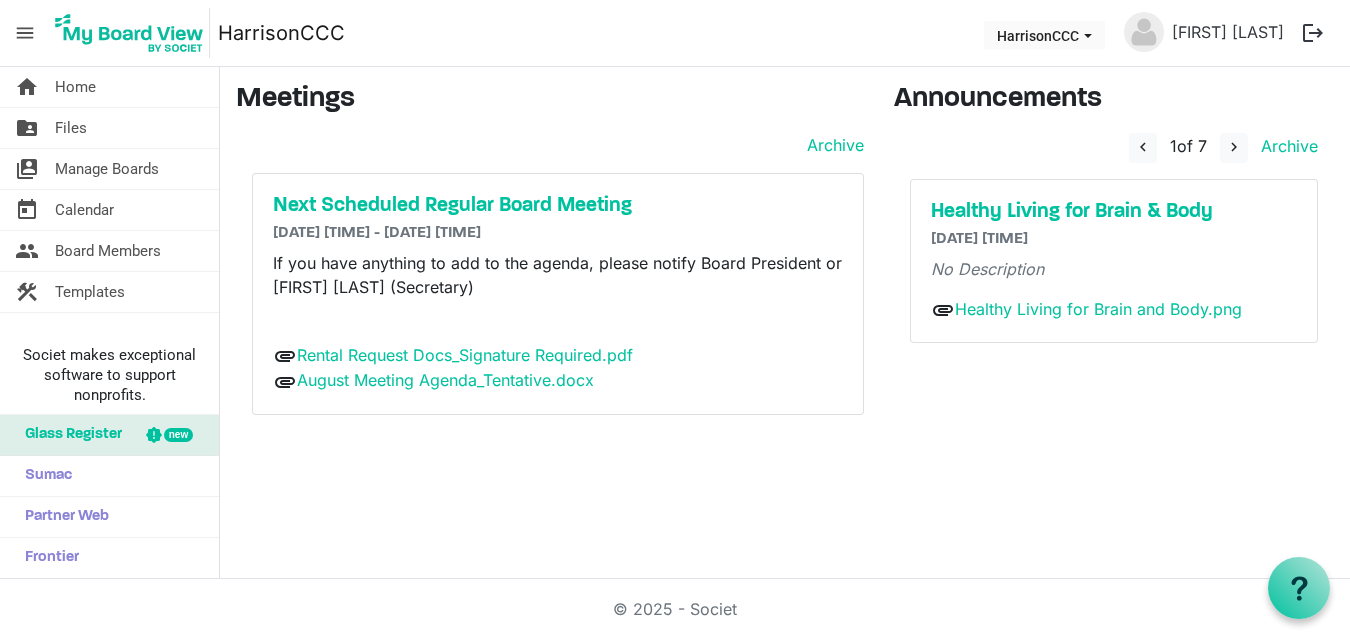 scroll, scrollTop: 0, scrollLeft: 0, axis: both 